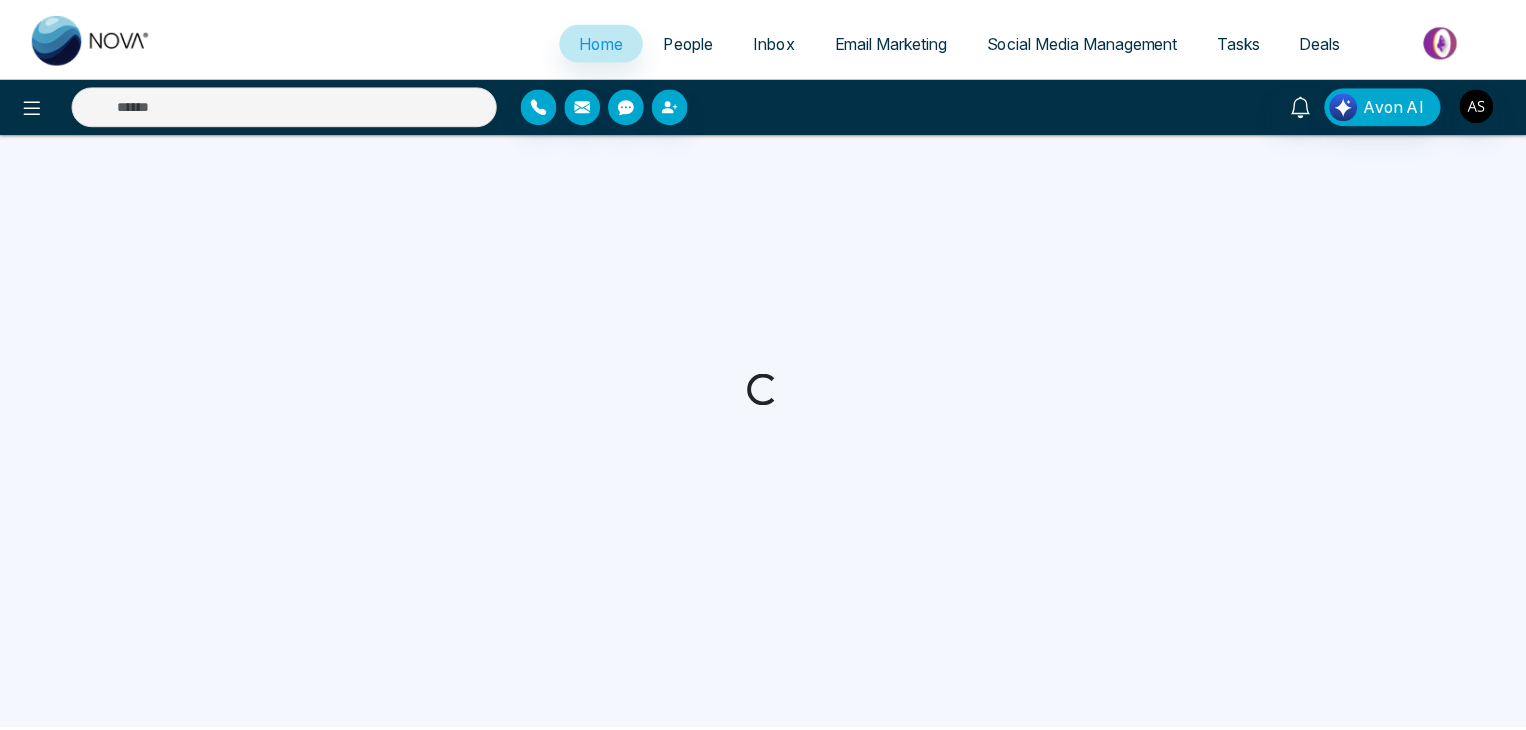 scroll, scrollTop: 0, scrollLeft: 0, axis: both 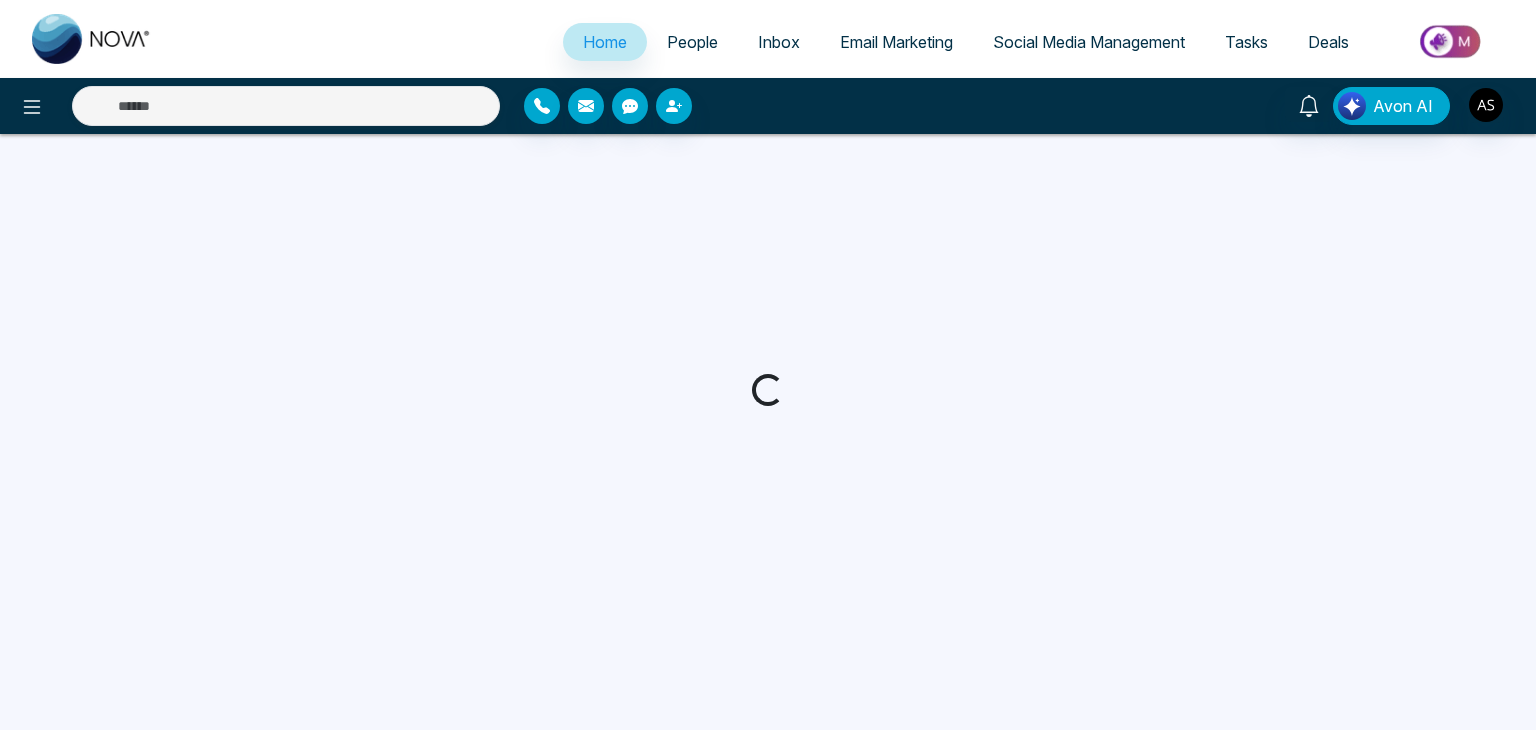 select on "*" 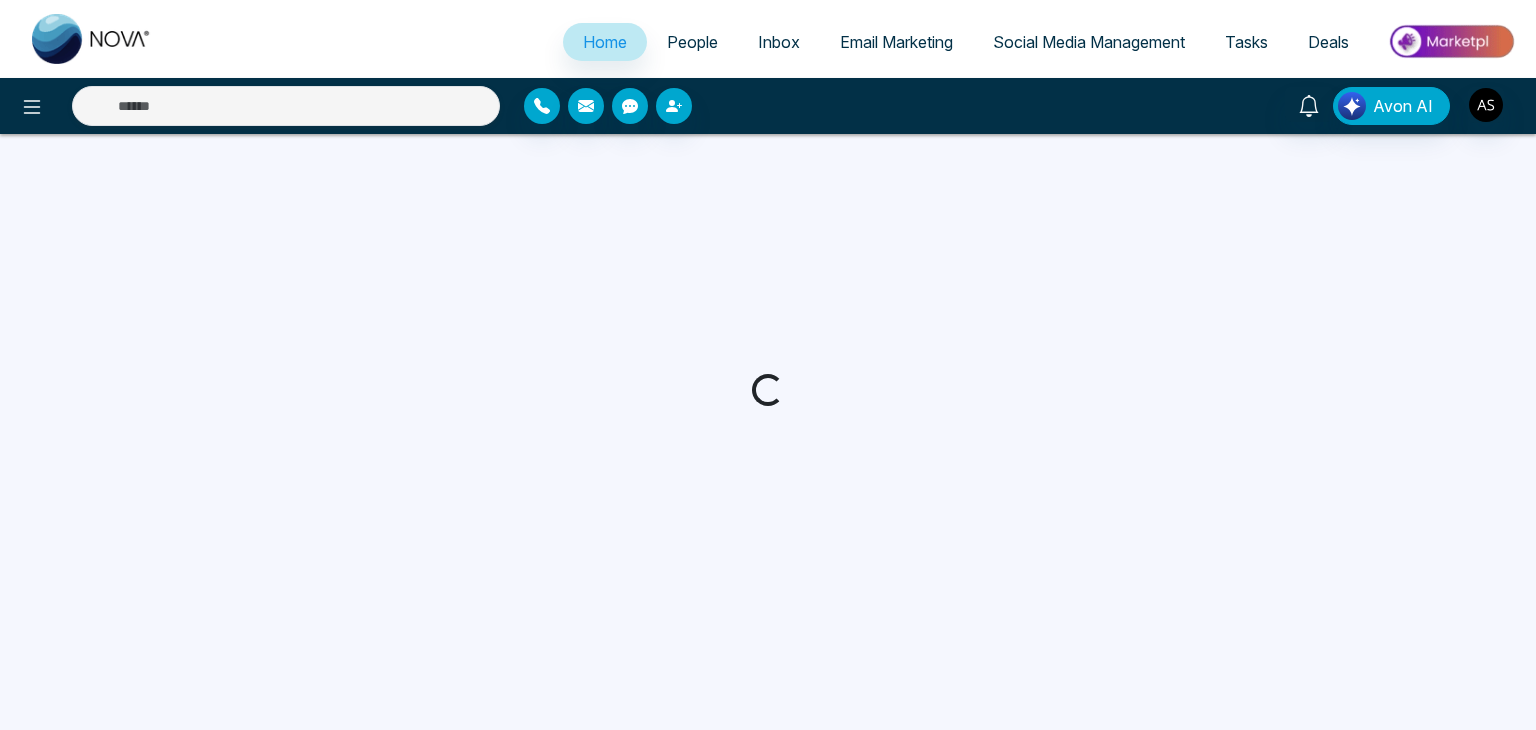 select on "*" 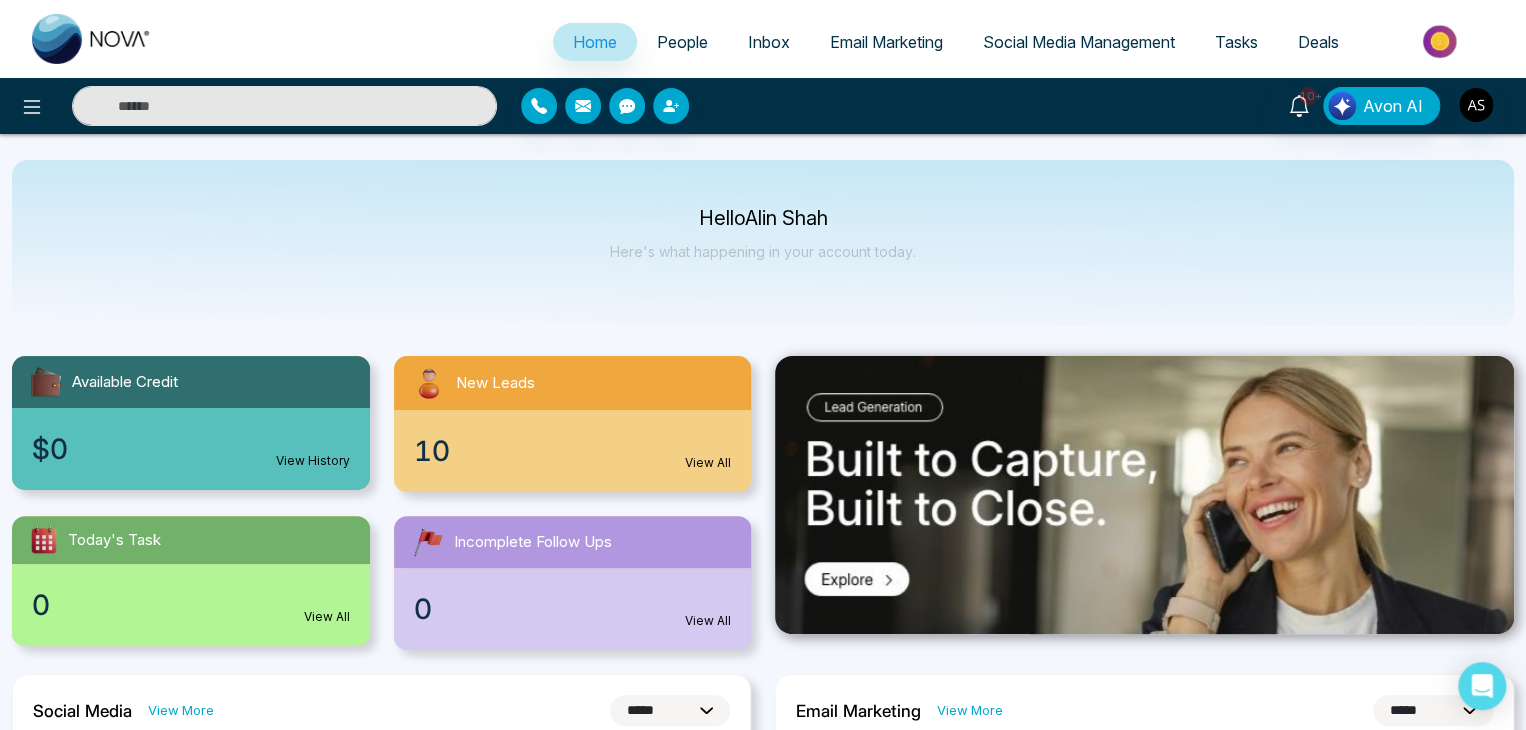 click on "People" at bounding box center [682, 42] 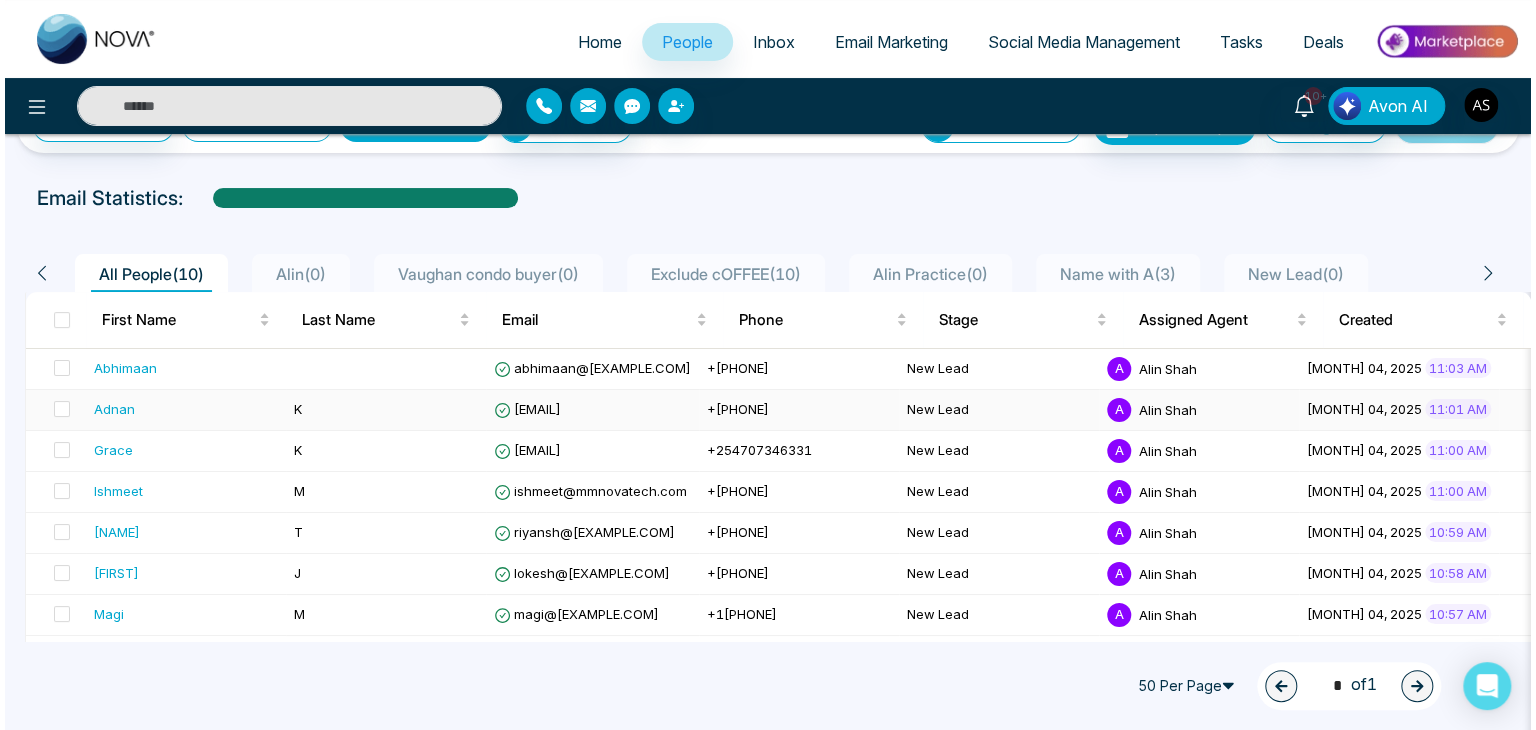 scroll, scrollTop: 0, scrollLeft: 0, axis: both 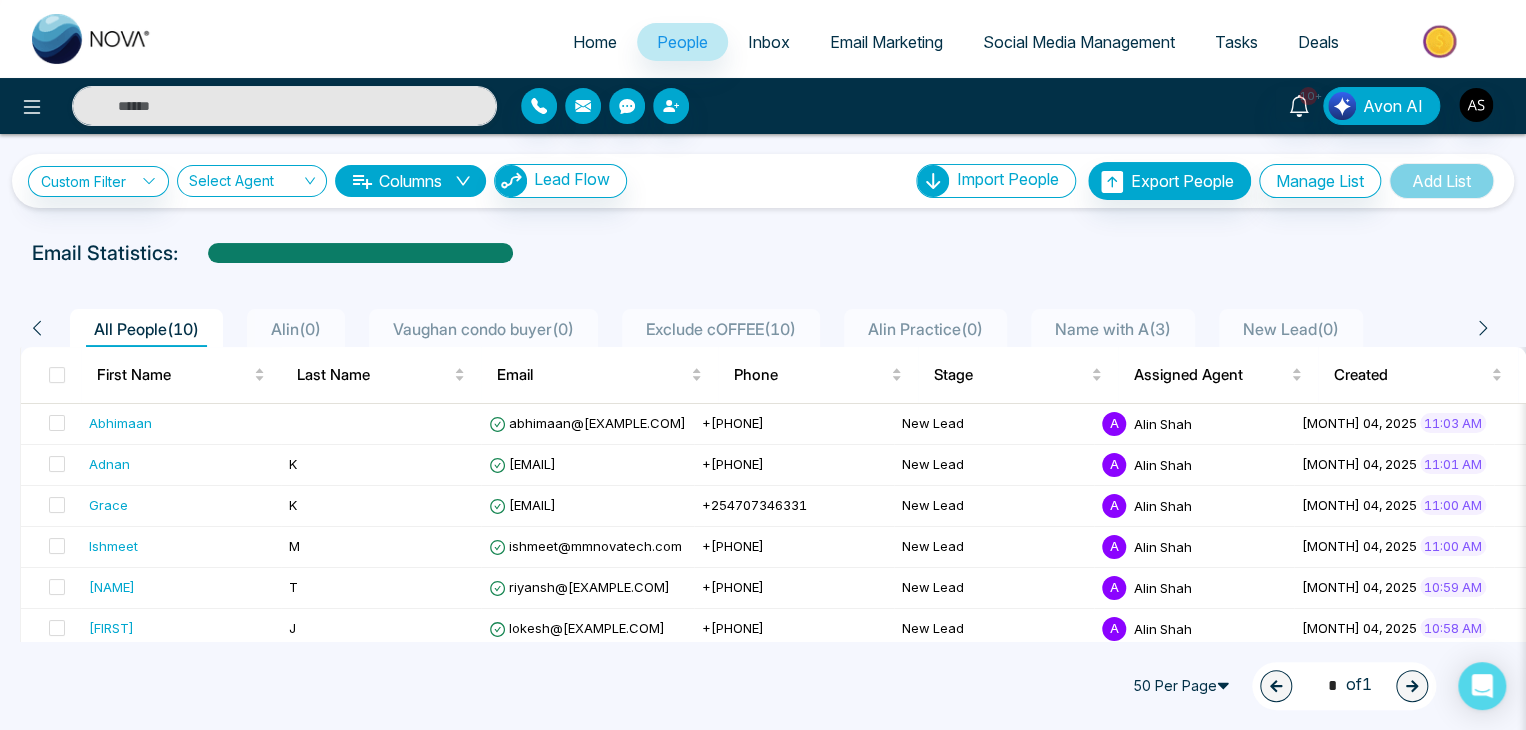 click on "Columns" at bounding box center [410, 181] 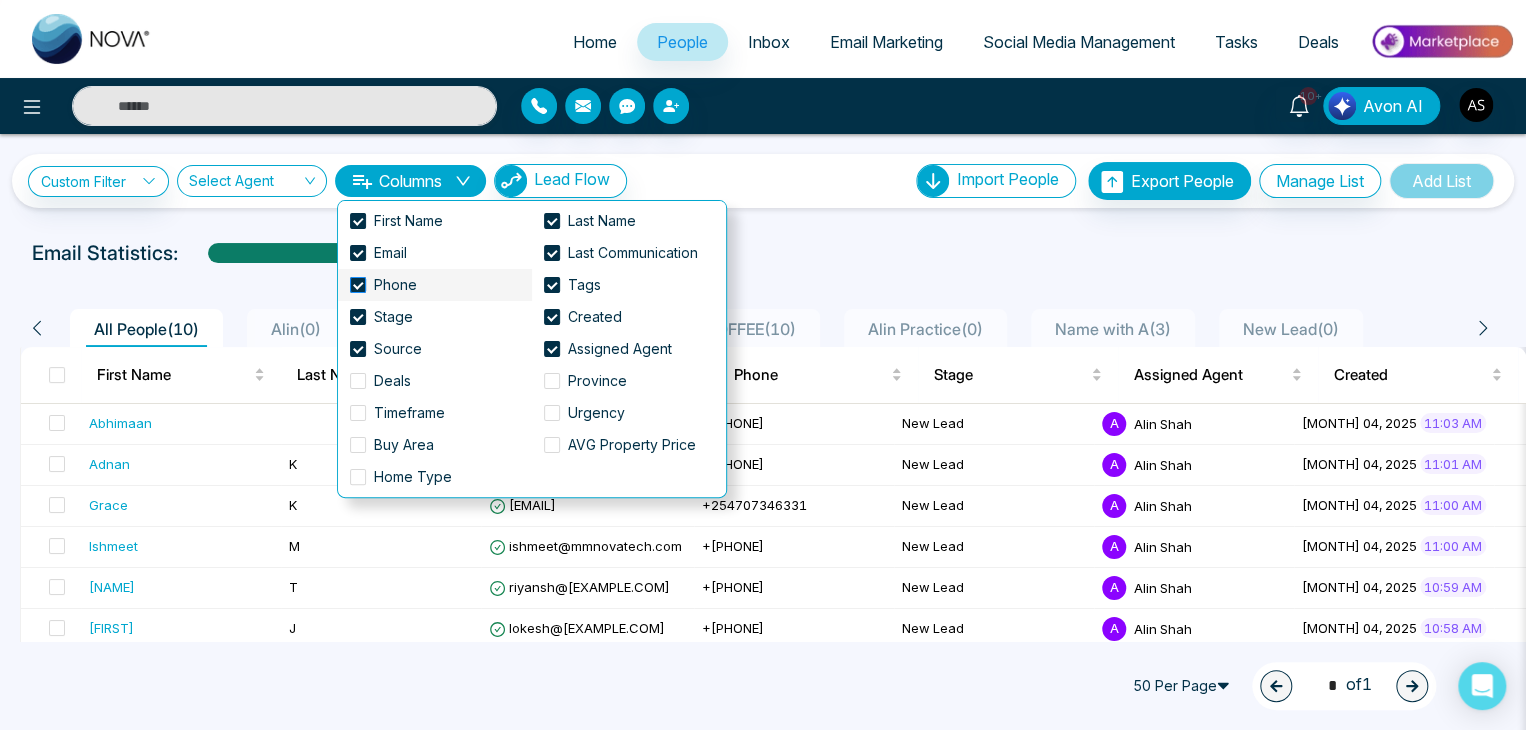 click at bounding box center [358, 285] 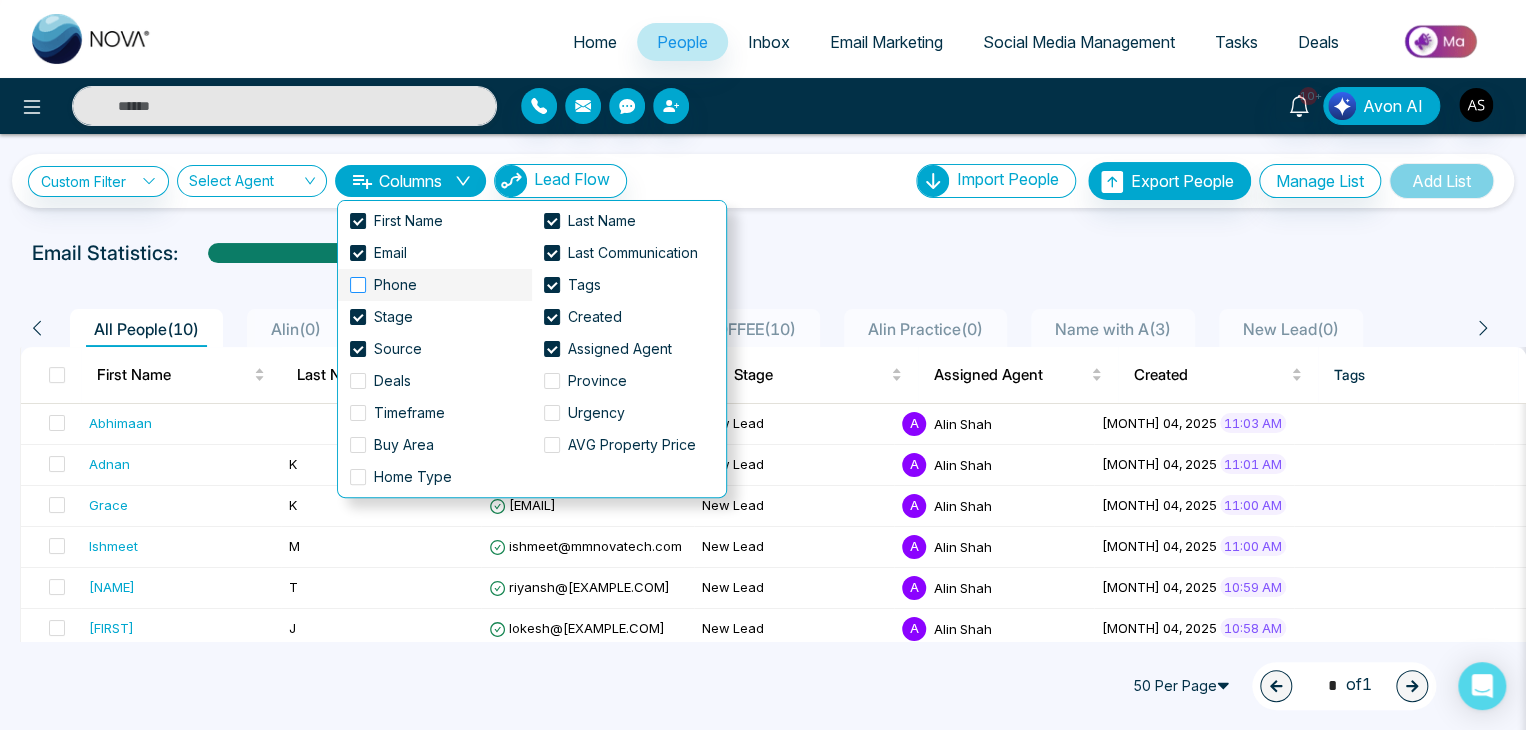 click at bounding box center [358, 285] 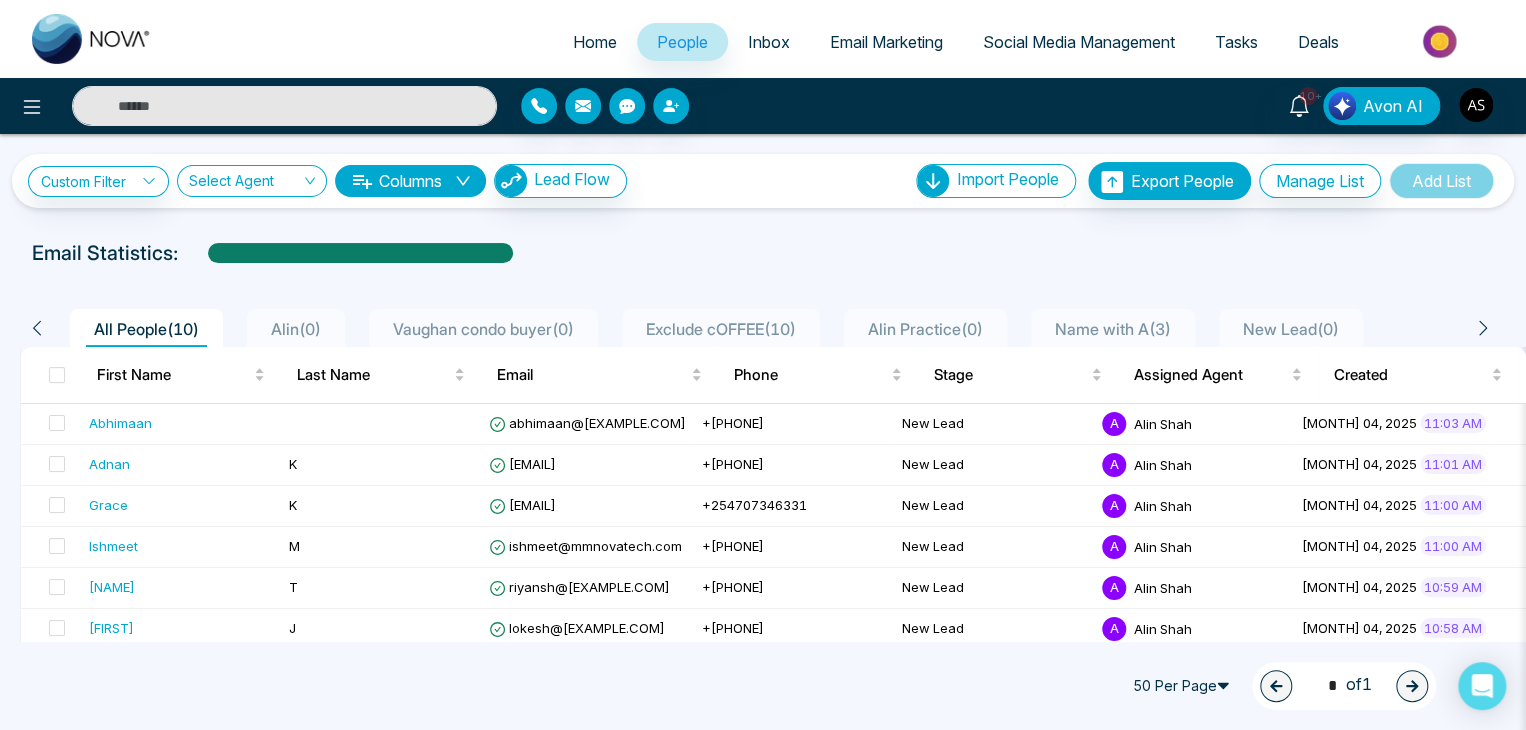 click on "Email Statistics: All People ( 10 ) Alin ( 0 ) Vaughan condo buyer ( 0 ) Exclude cOFFEE ( 10 ) Alin Practice ( 0 ) Name with A ( 3 ) New Lead ( 0 ) First Name Last Name Email Phone Stage Assigned Agent Created Tags Source Last Communication Abhimaan abhimaan@[EXAMPLE.COM] +[PHONE] New Lead A Alin Shah August 04, 2025 11:03 AM an hour ago Message Adnan K adnan@[EXAMPLE.COM] +[PHONE] New Lead A Alin Shah August 04, 2025 11:01 AM an hour ago Message Grace K grace@[EXAMPLE.COM] +[PHONE] New Lead A Alin Shah August 04, 2025 11:00 AM an hour ago Message Ishmeet M ishmeet@[EXAMPLE.COM] +[PHONE] New Lead A Alin Shah August 04, 2025" at bounding box center [763, 523] 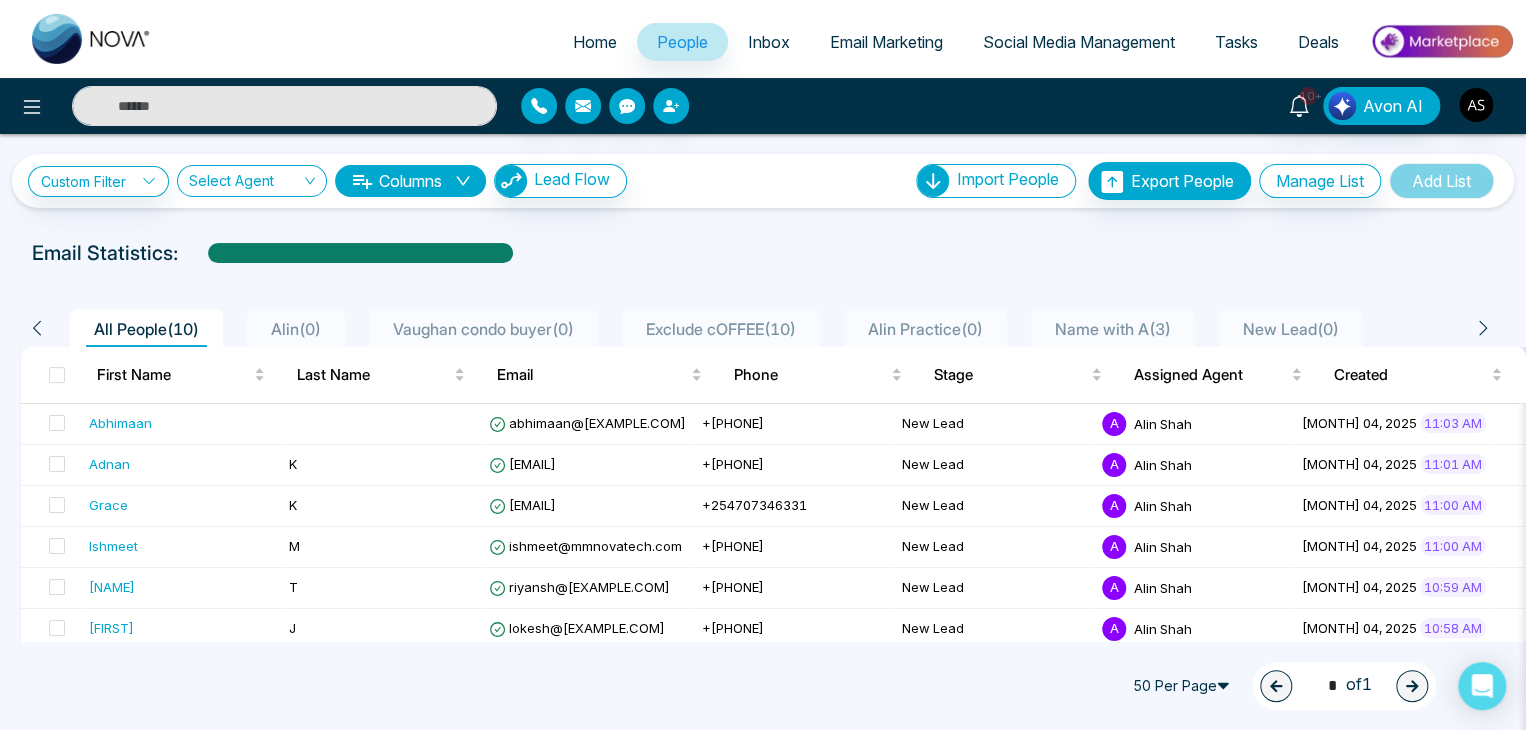click on "Home" at bounding box center (595, 42) 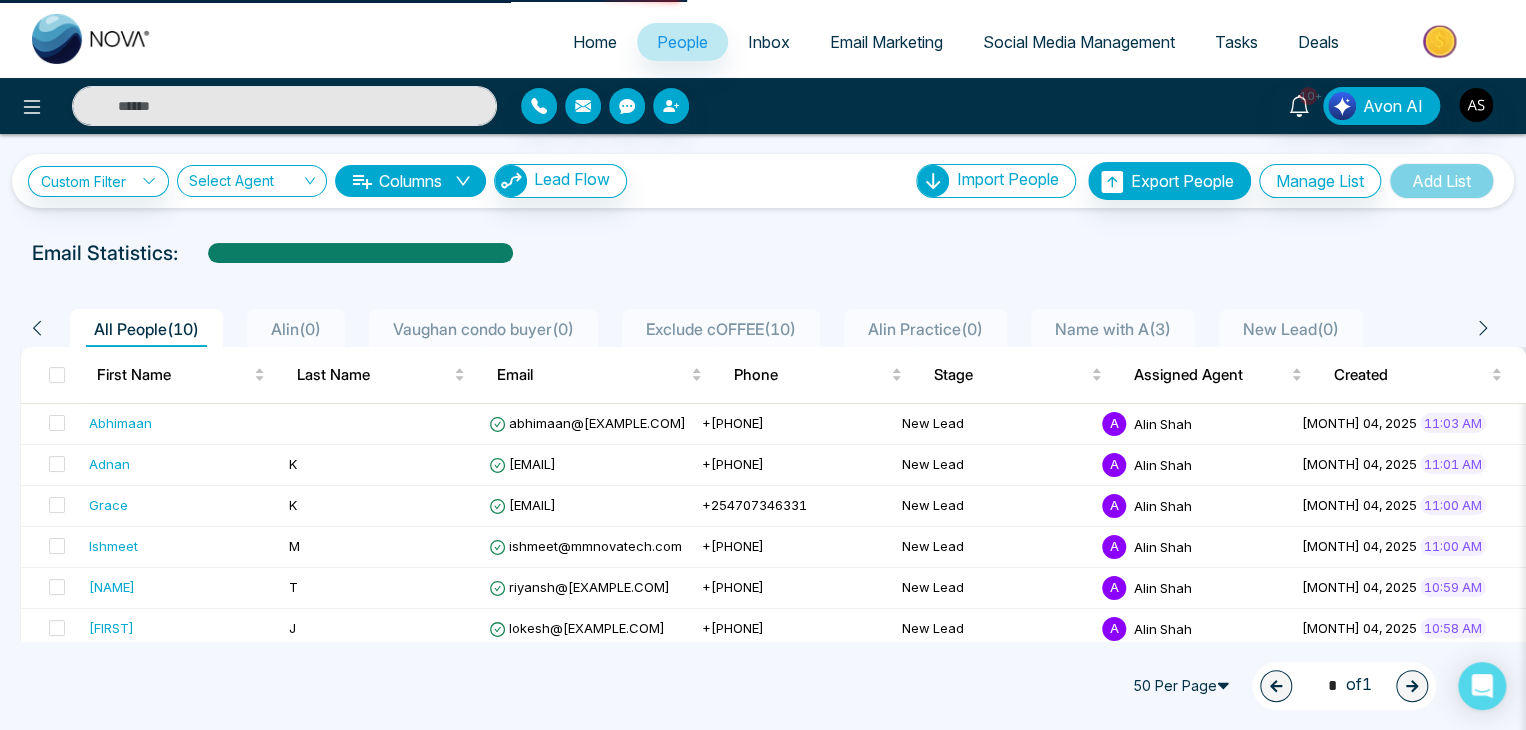 select on "*" 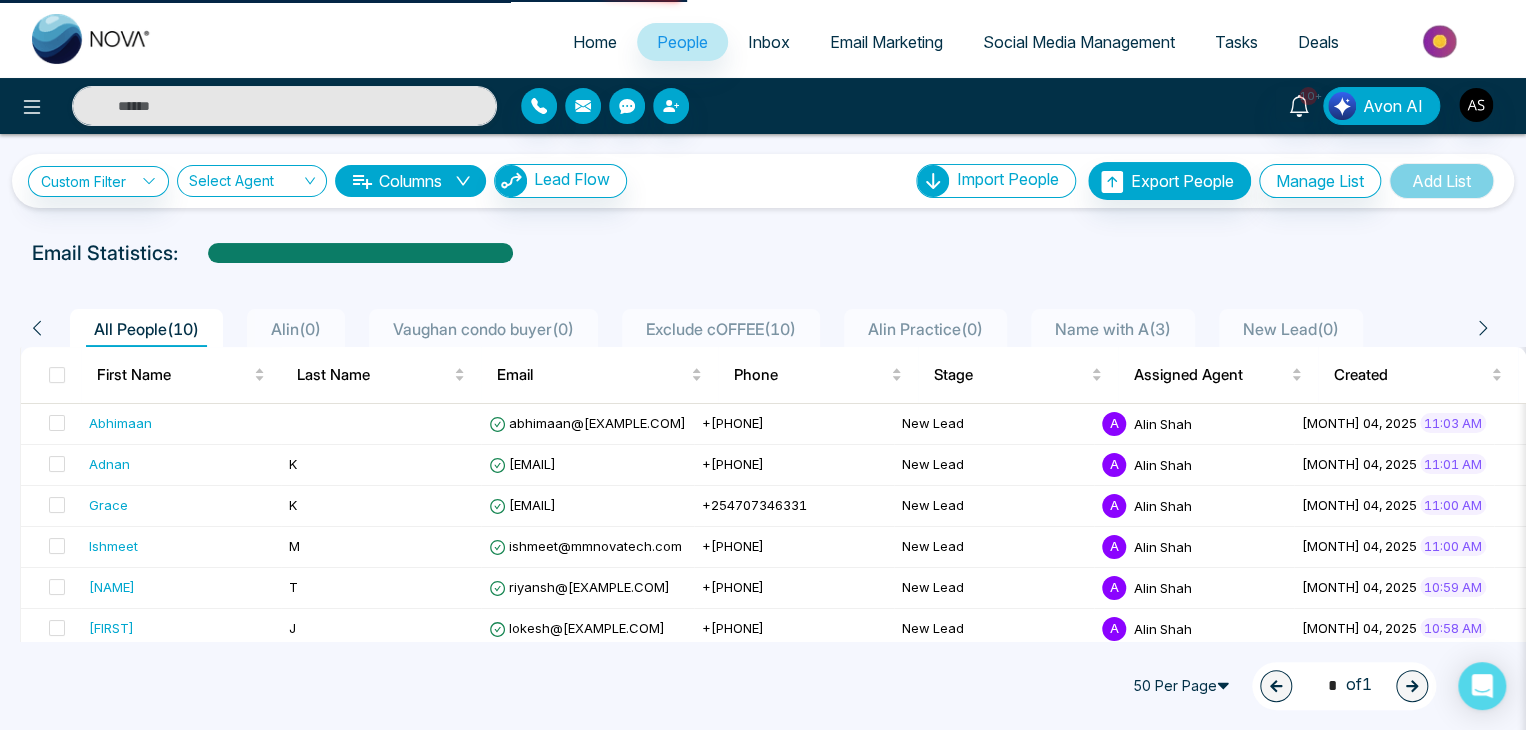 select on "*" 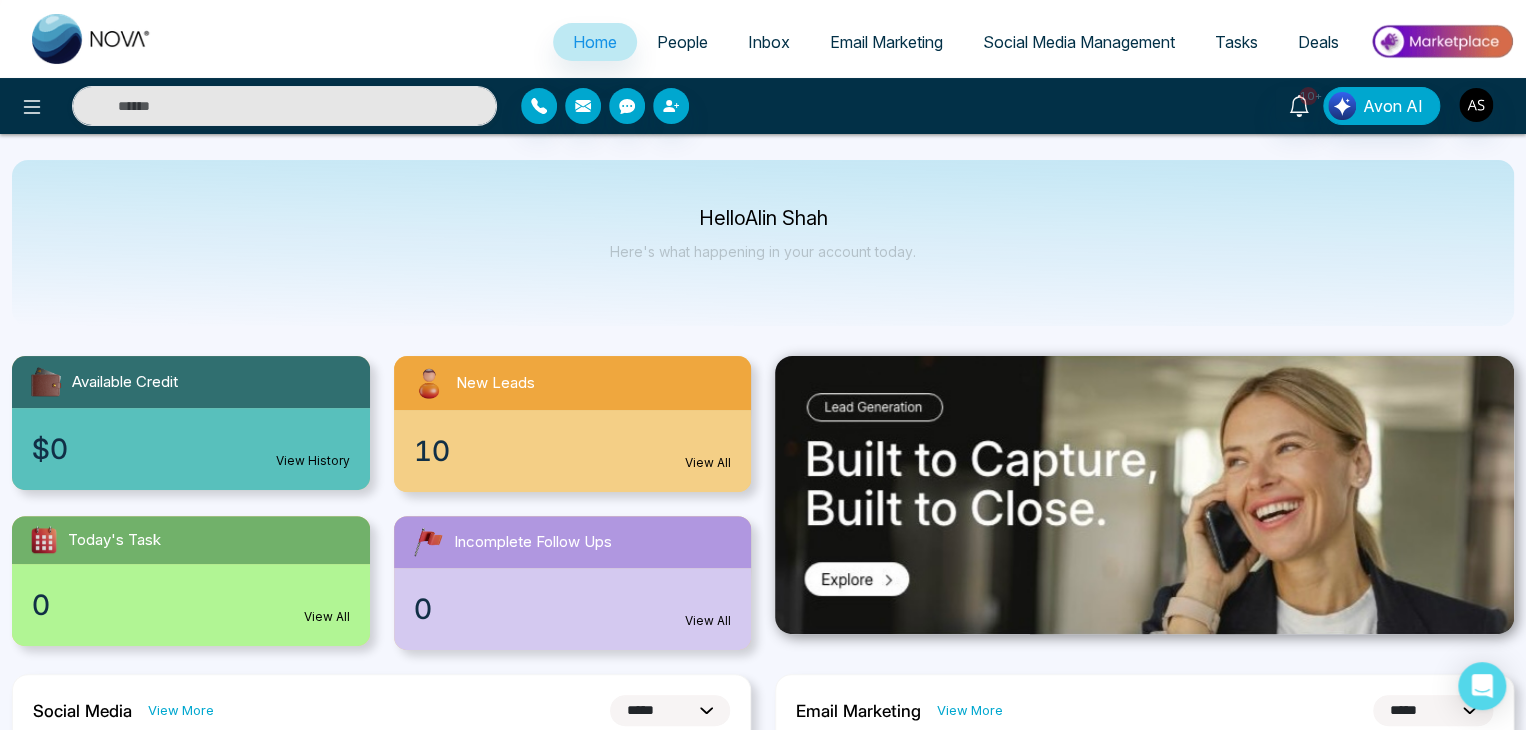 click on "People" at bounding box center [682, 42] 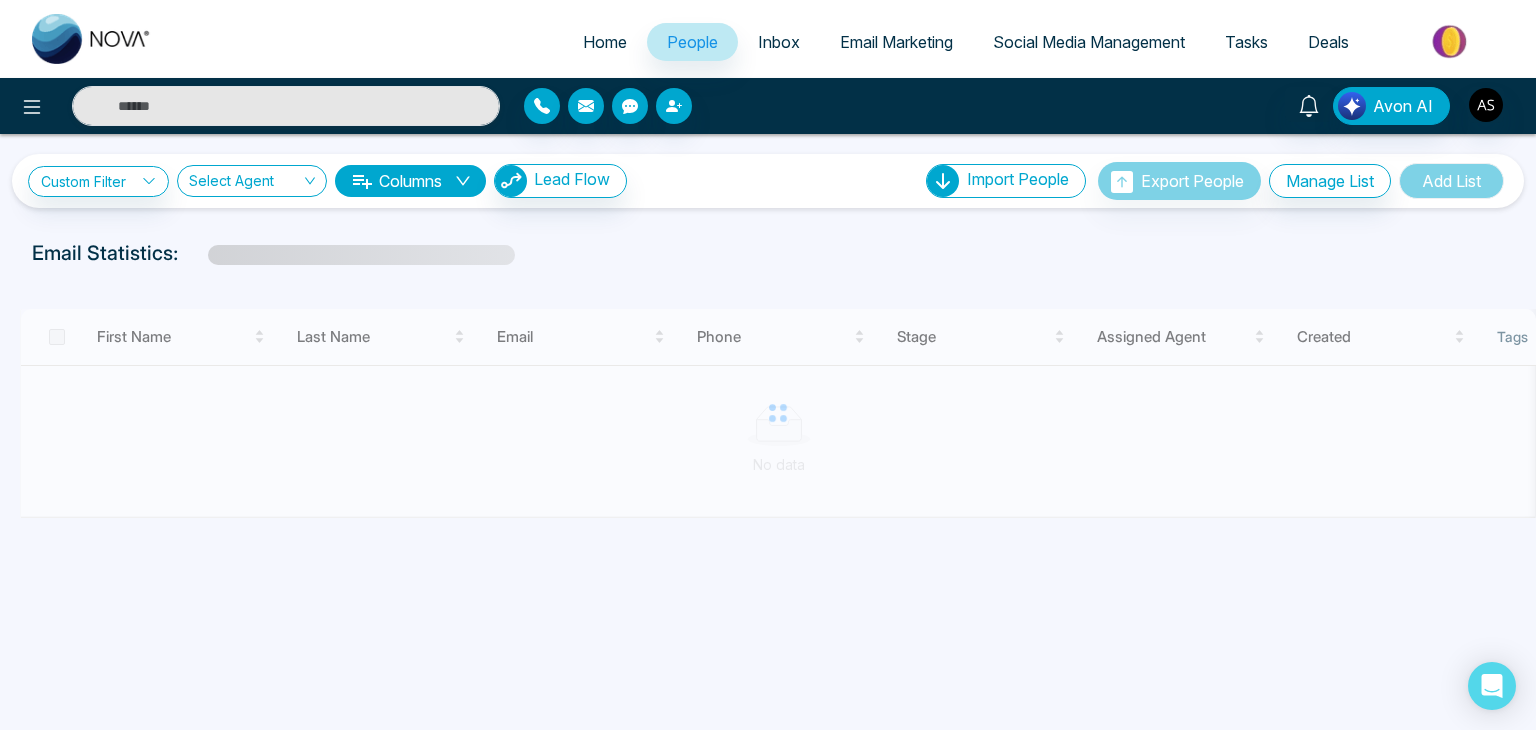 click on "Inbox" at bounding box center [779, 42] 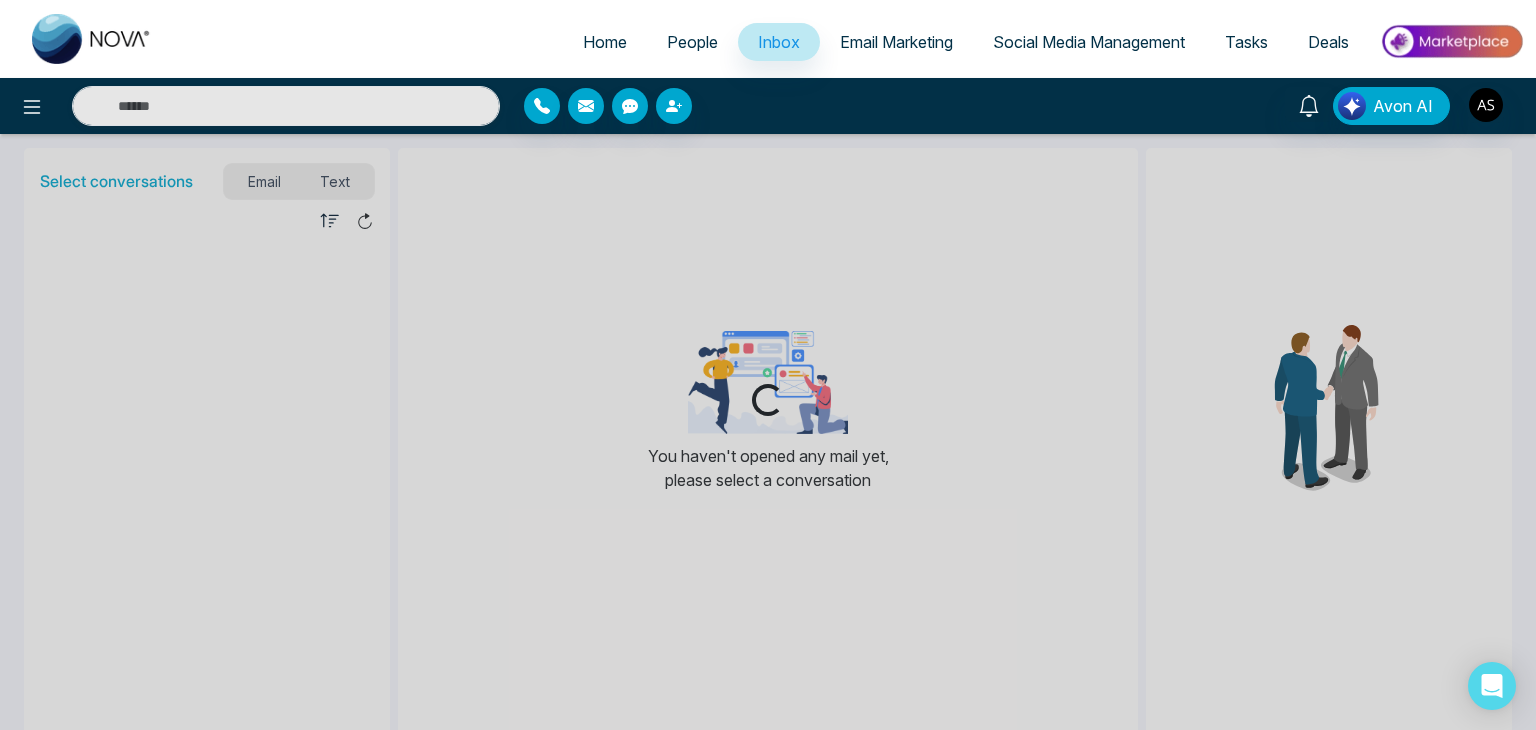 click on "Email Marketing" at bounding box center [896, 42] 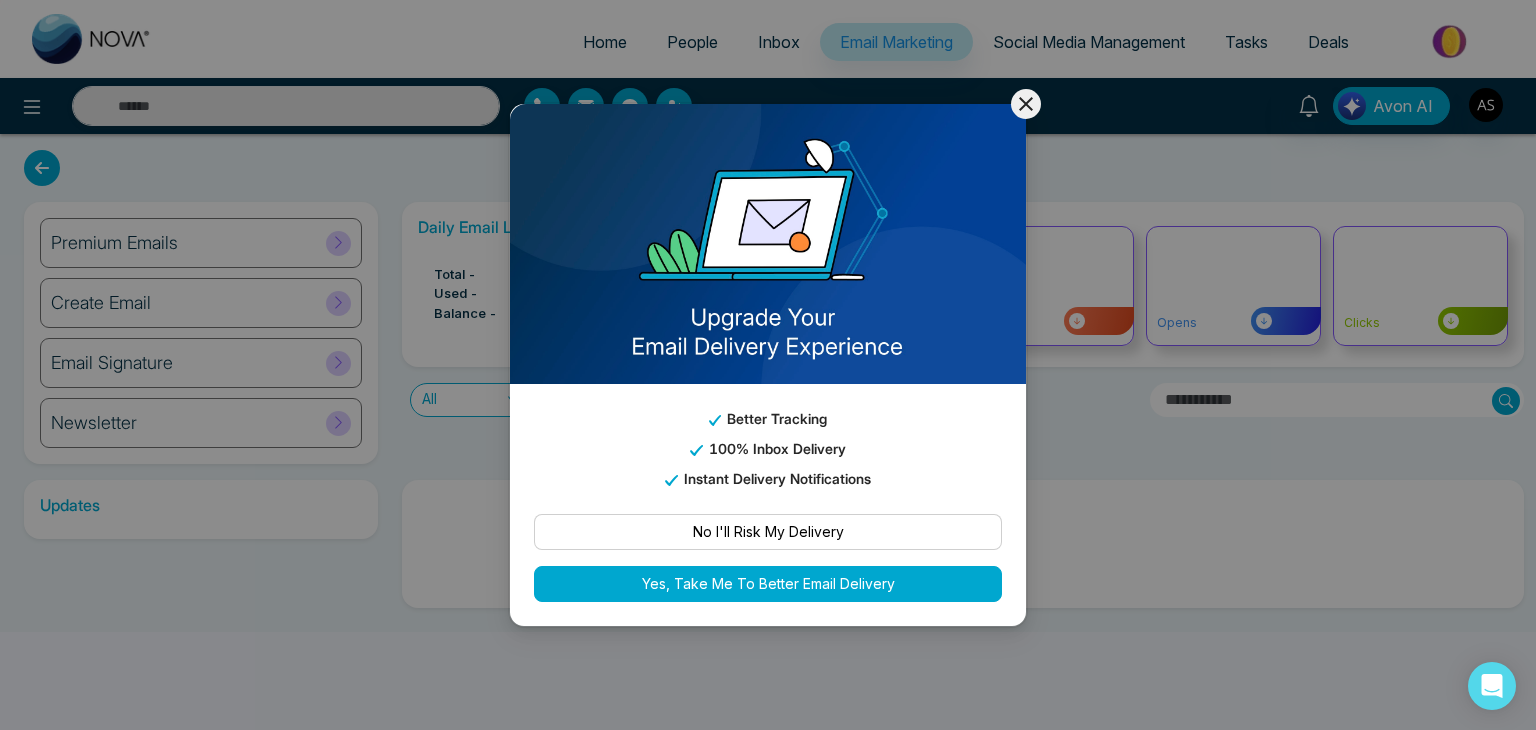 click 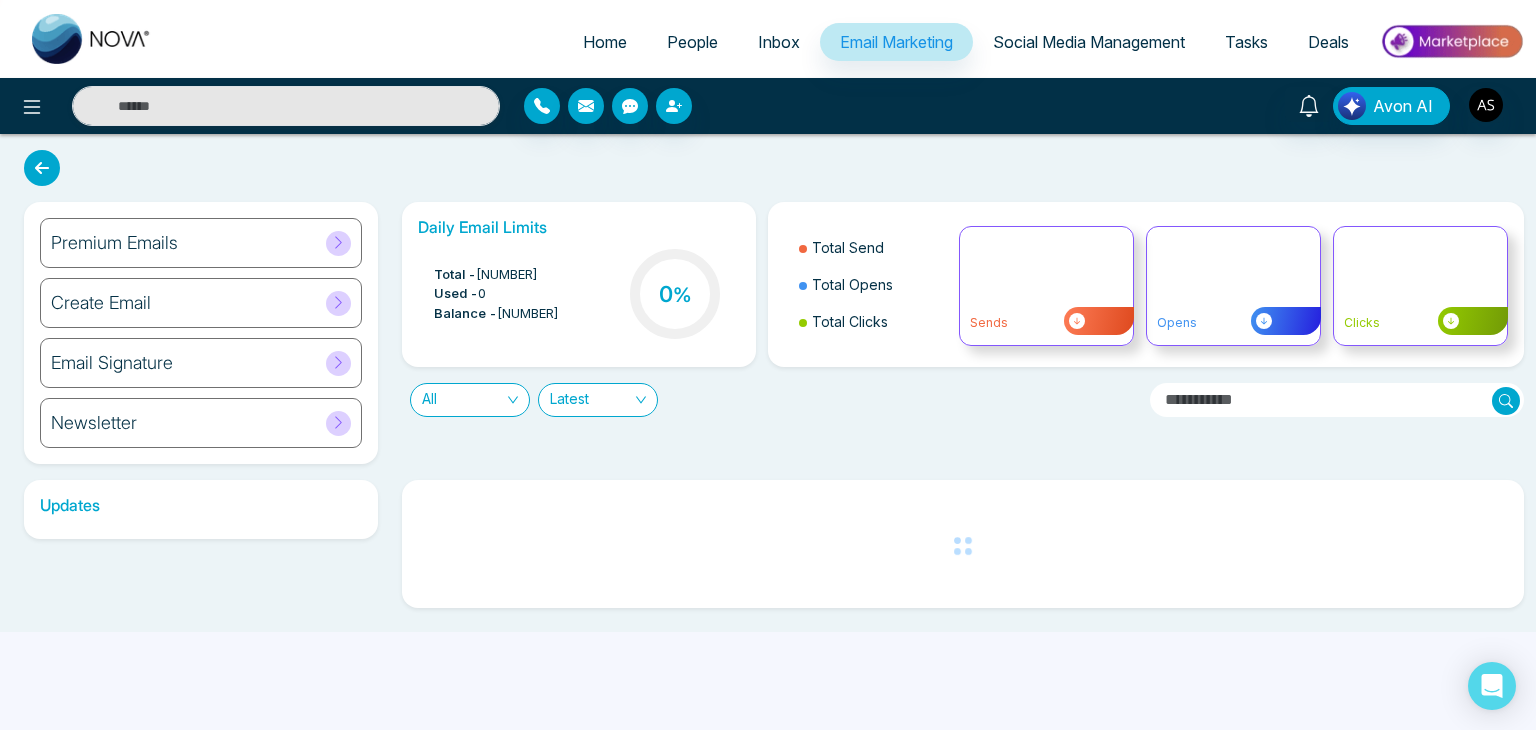 click on "Social Media Management" at bounding box center (1089, 42) 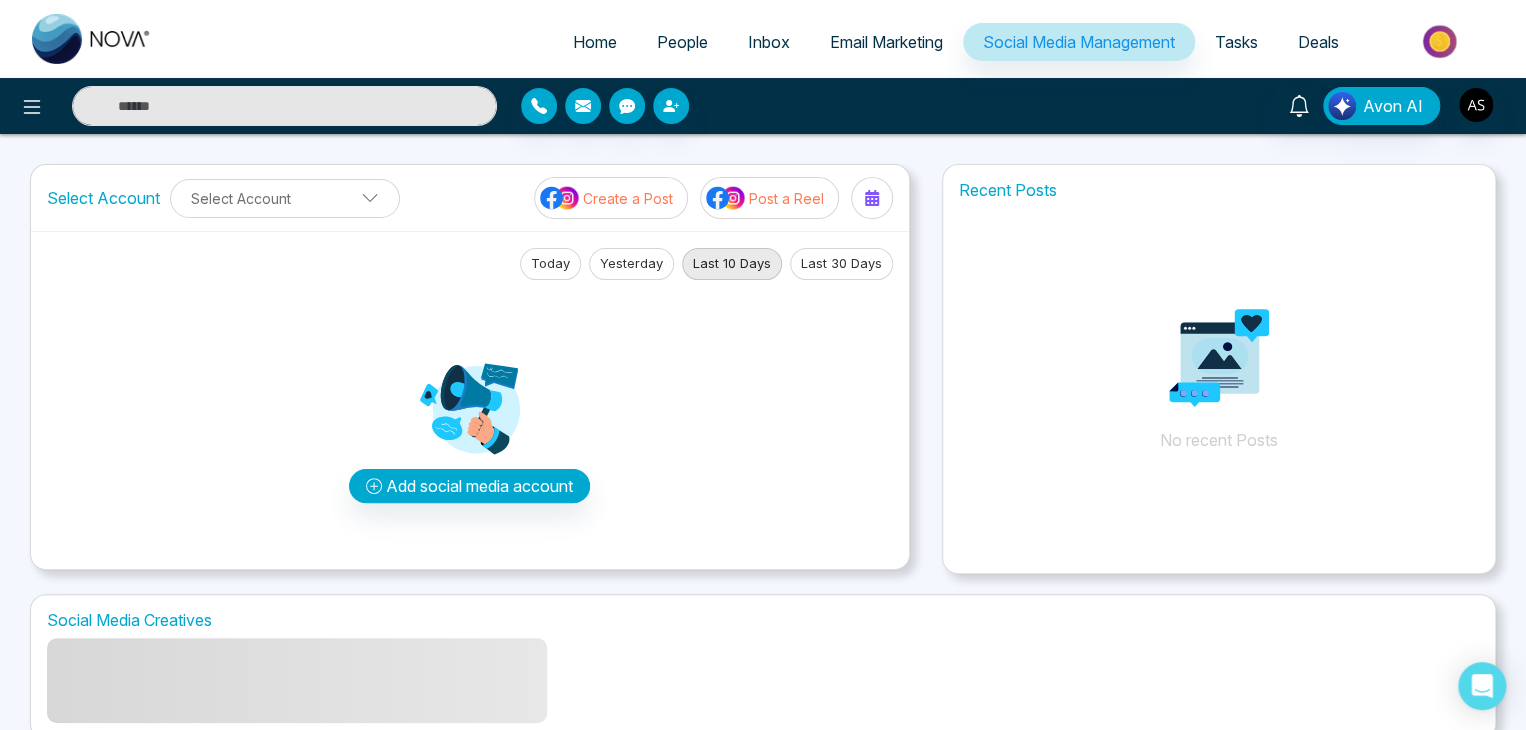 click on "Tasks" at bounding box center [1236, 42] 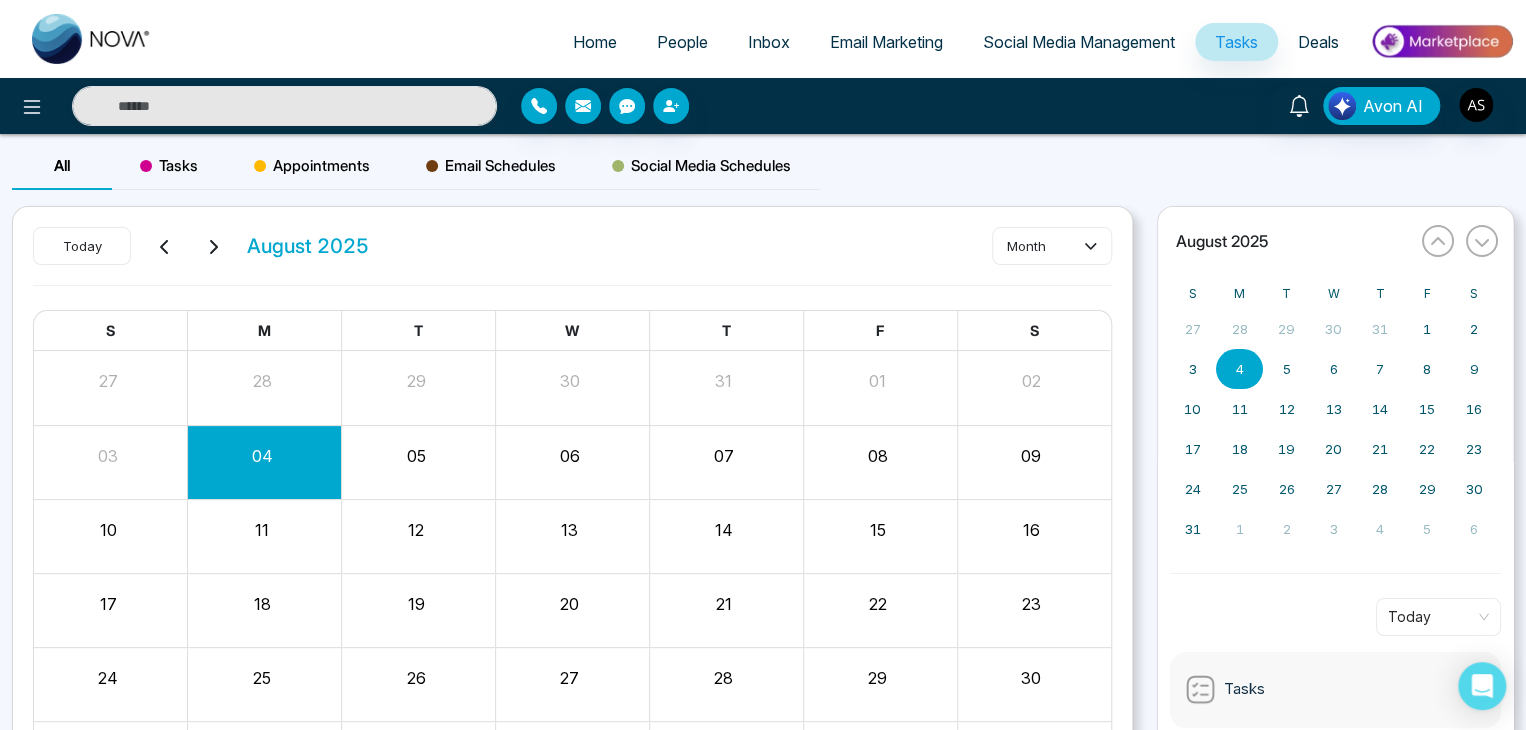 click on "Deals" at bounding box center (1318, 42) 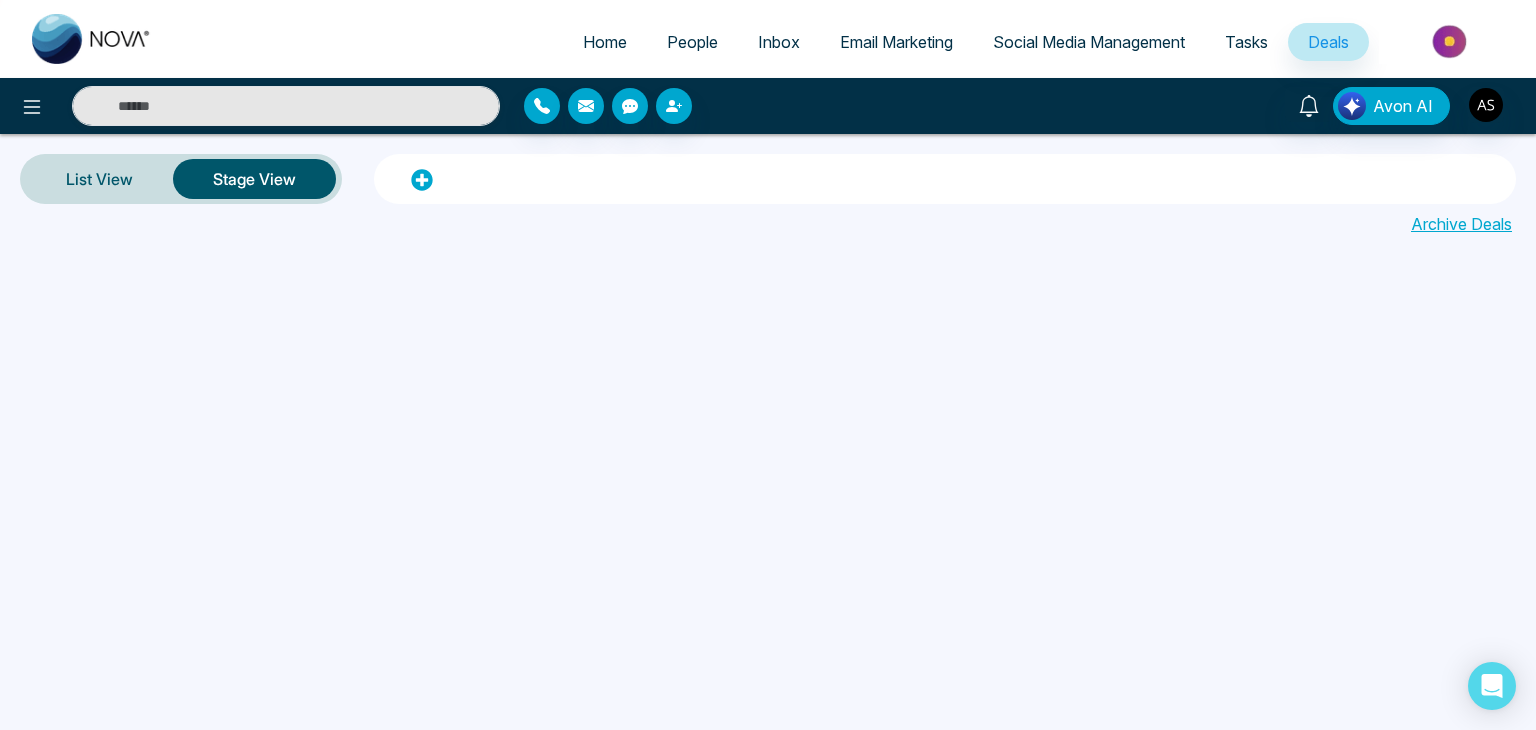 click on "Home" at bounding box center (605, 42) 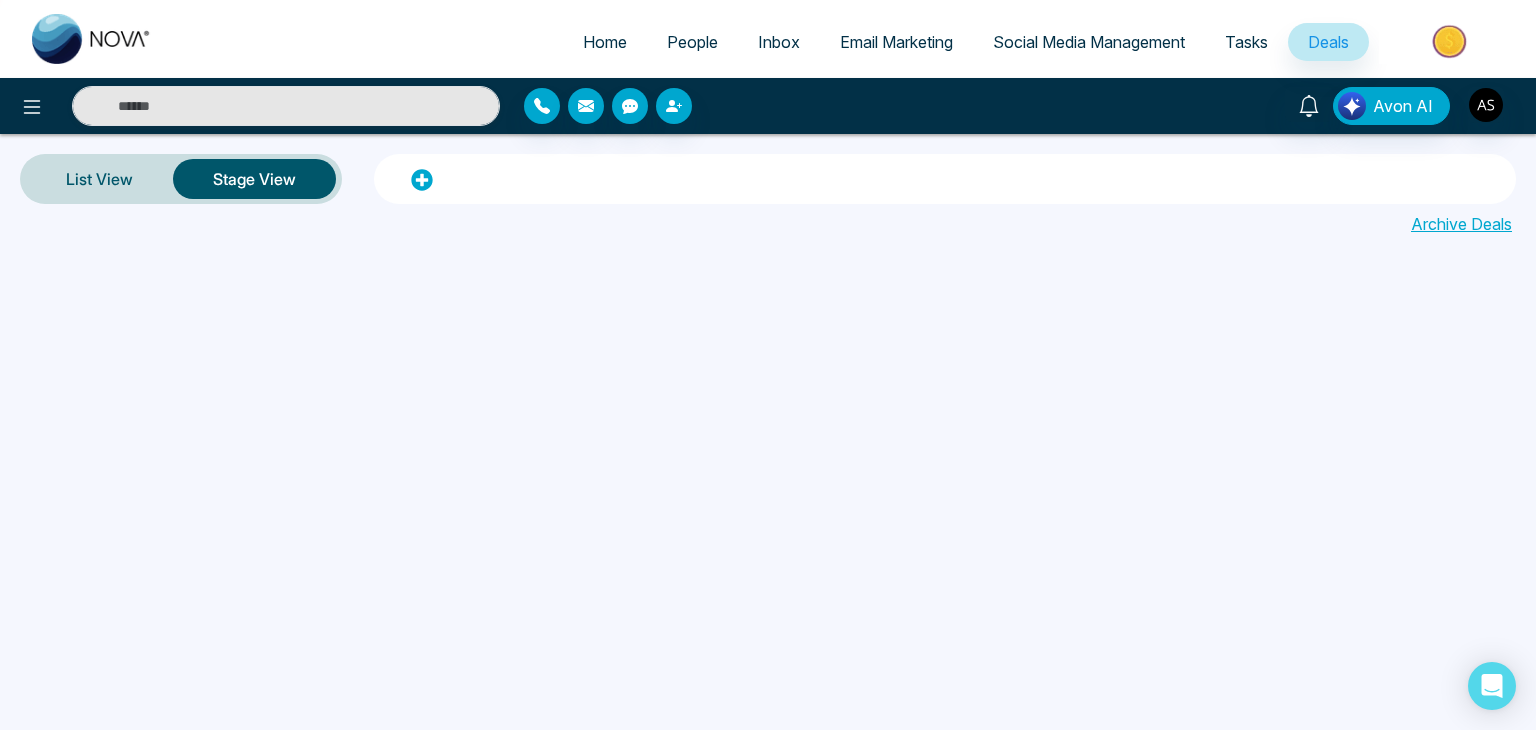 select on "*" 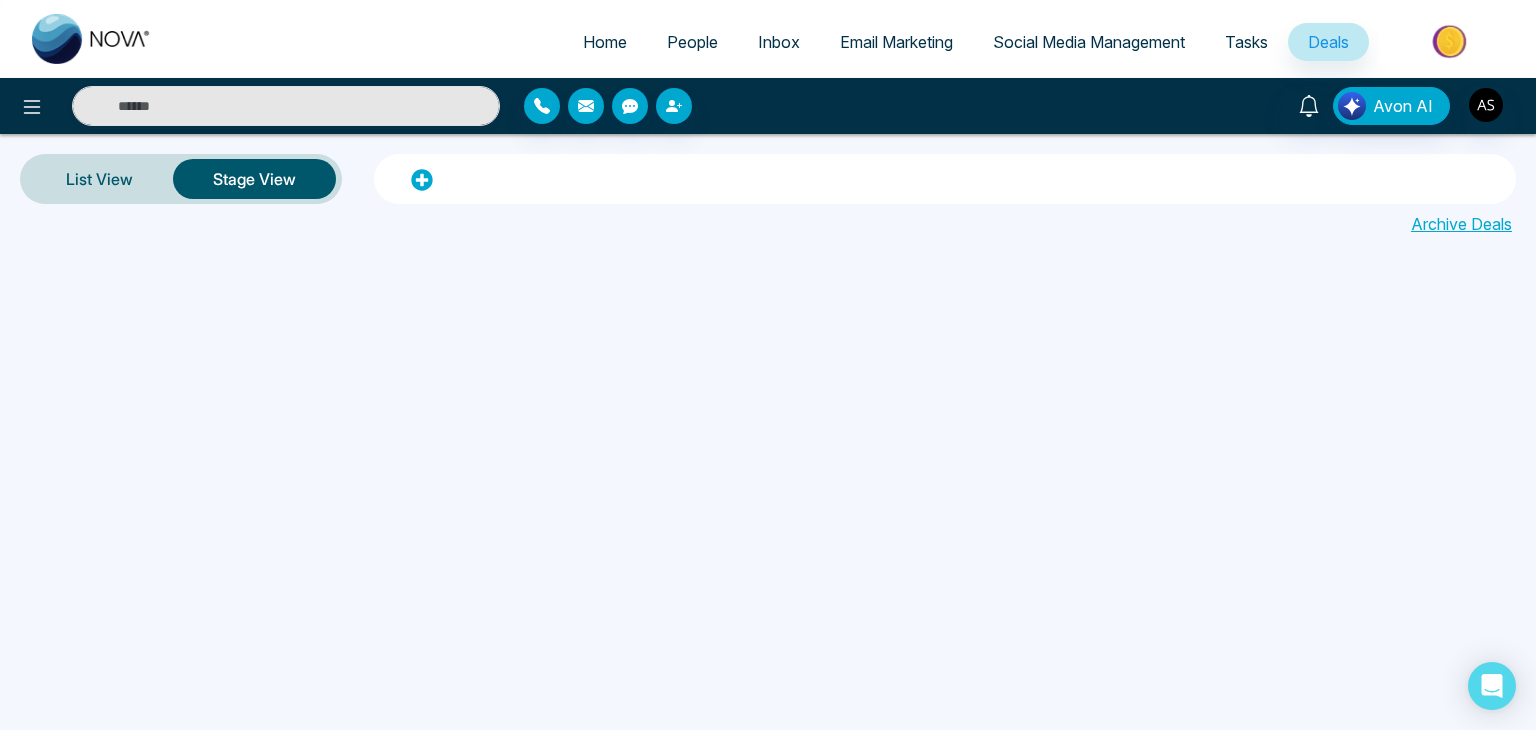 select on "*" 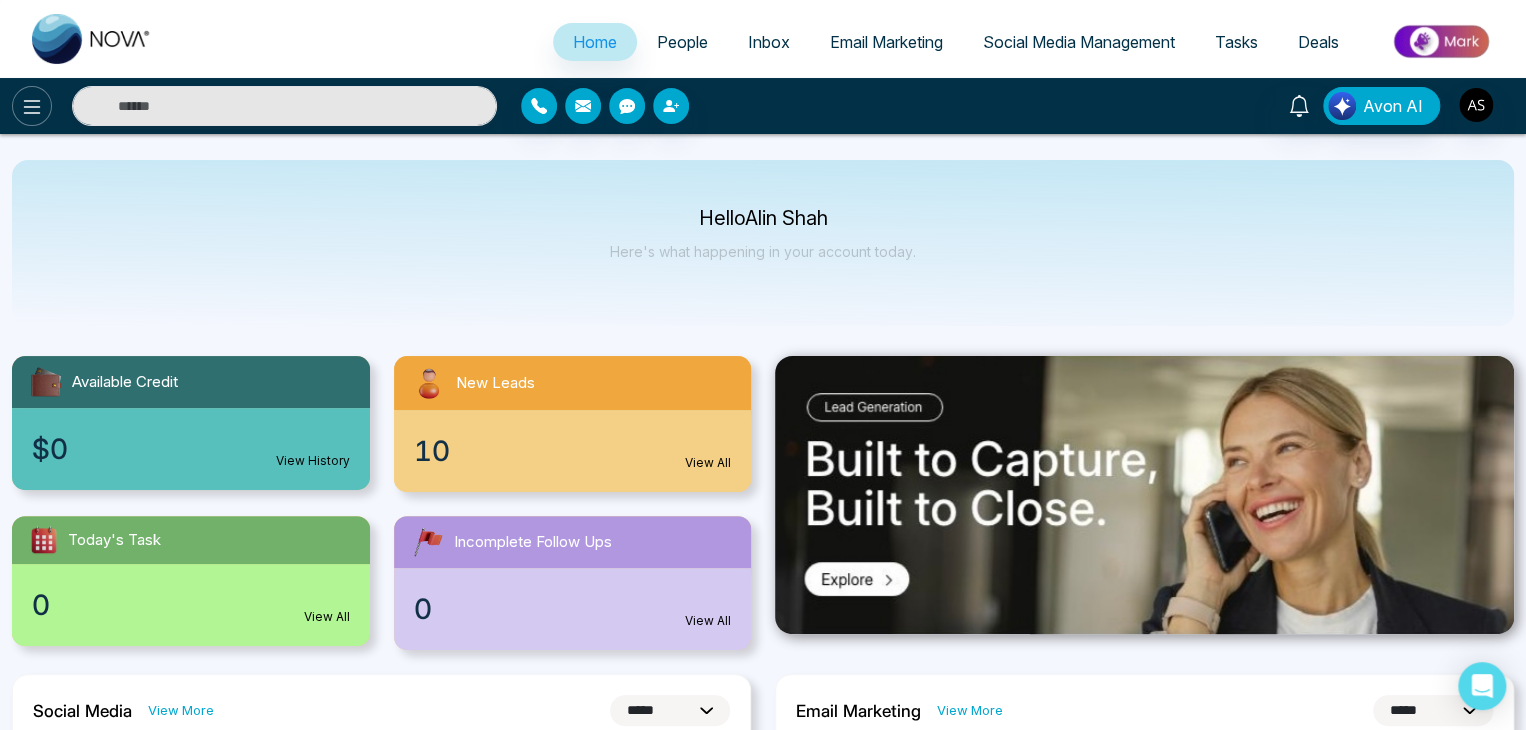 click at bounding box center (32, 106) 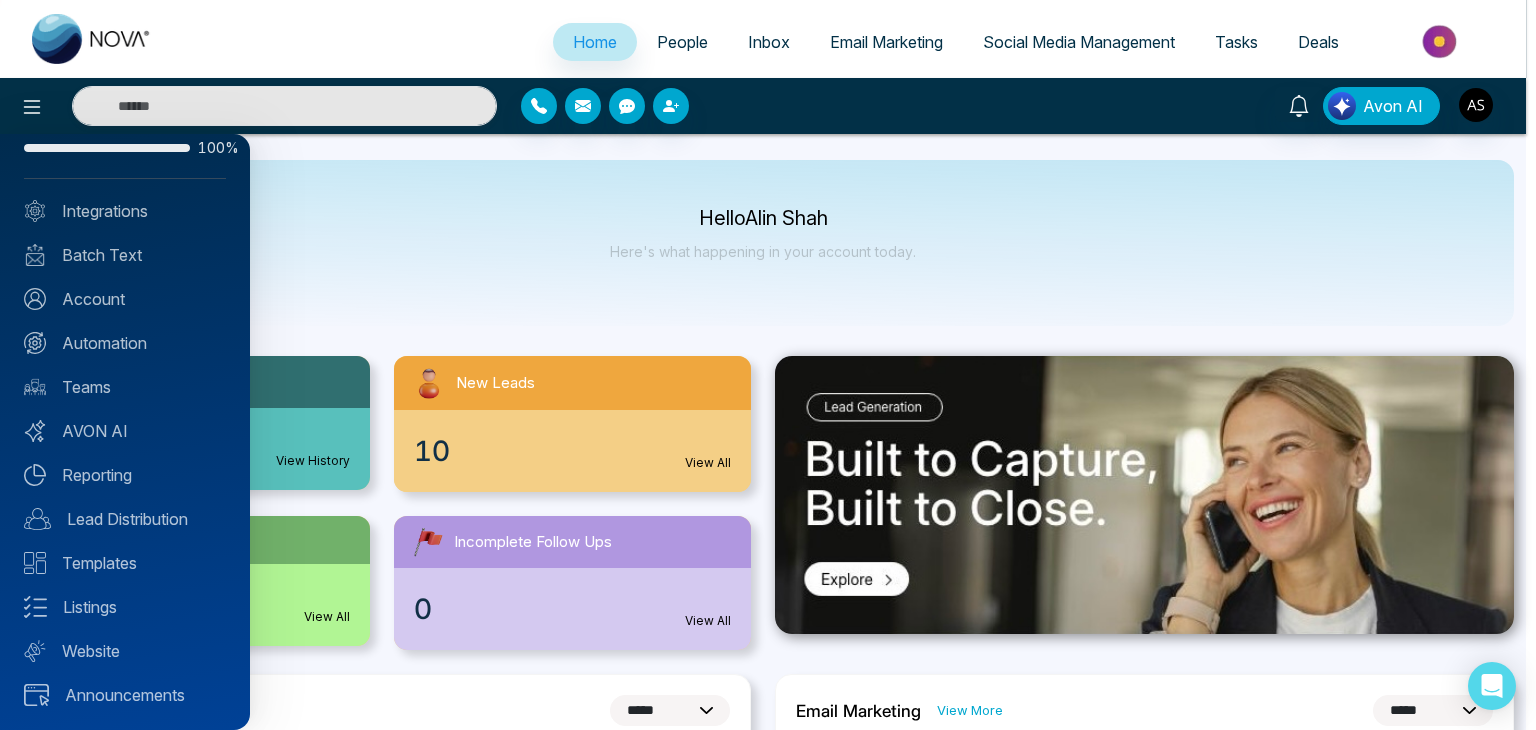 scroll, scrollTop: 0, scrollLeft: 0, axis: both 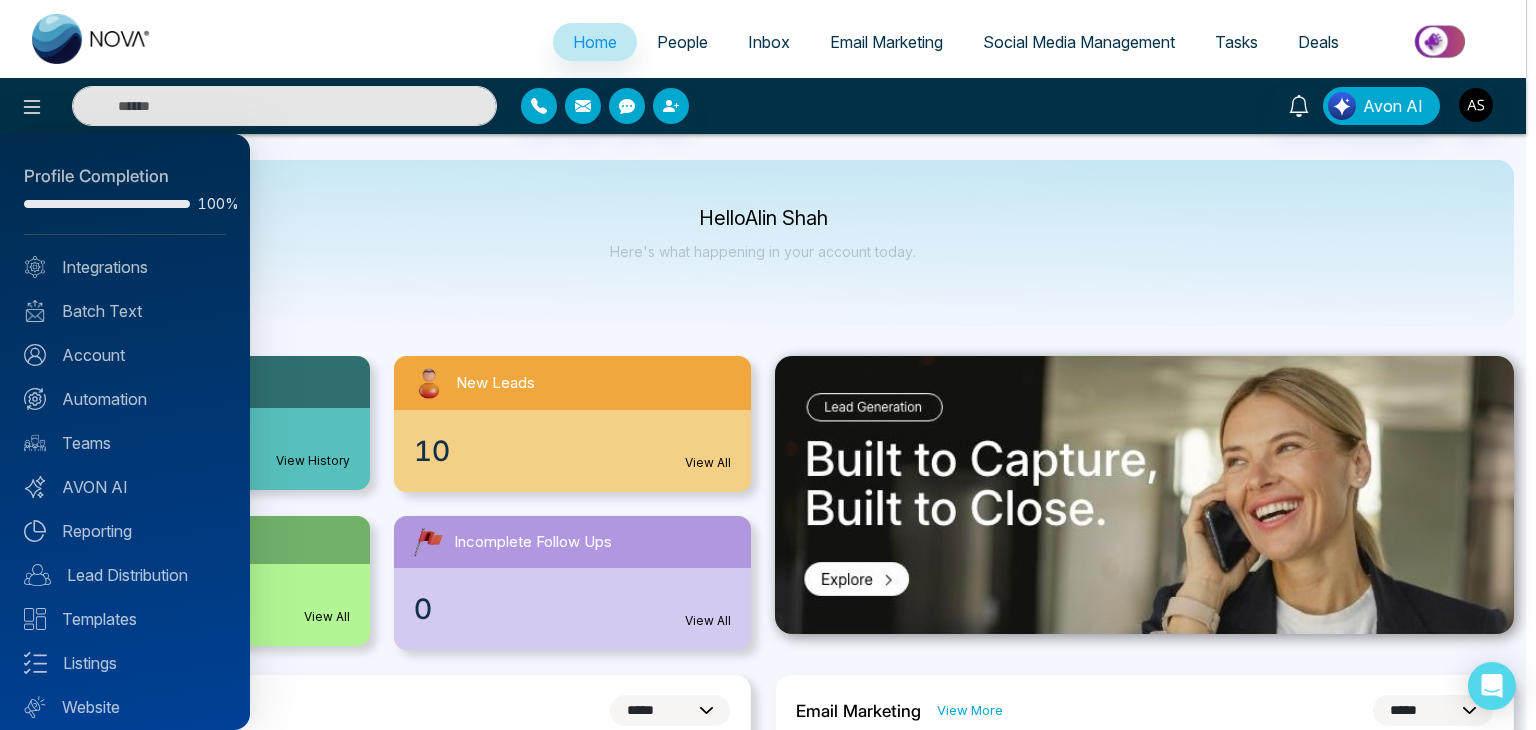 click at bounding box center (768, 365) 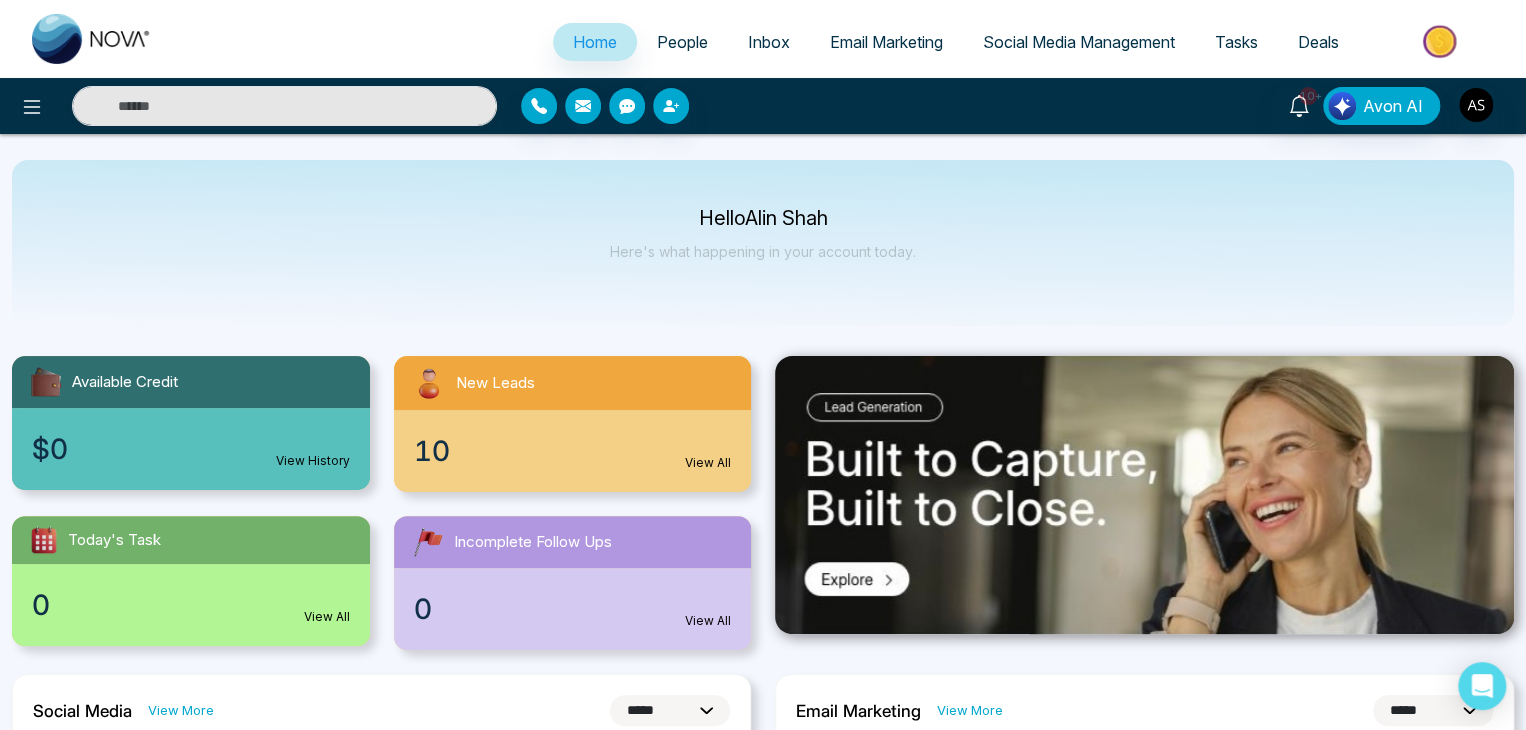 click on "People" at bounding box center (682, 42) 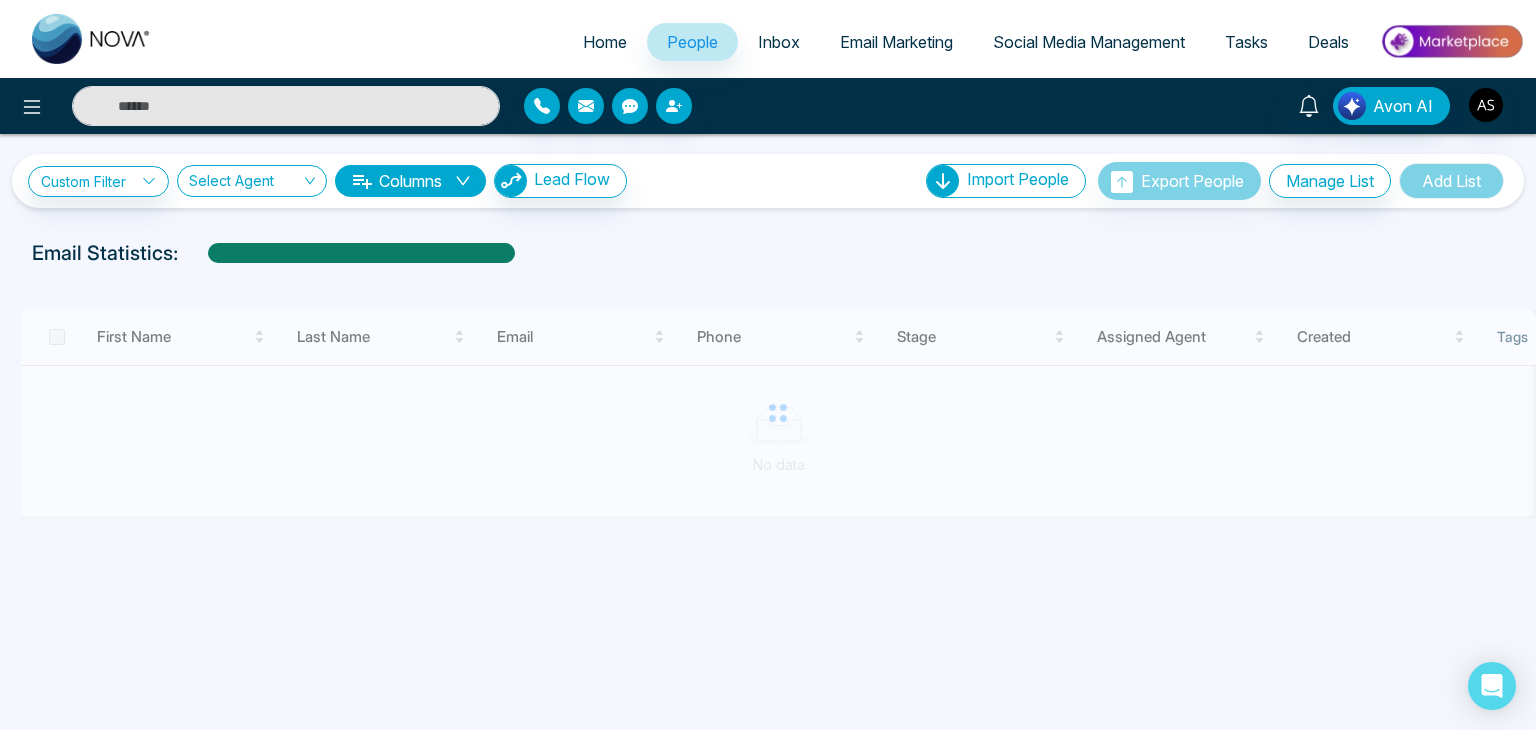 click on "Inbox" at bounding box center (779, 42) 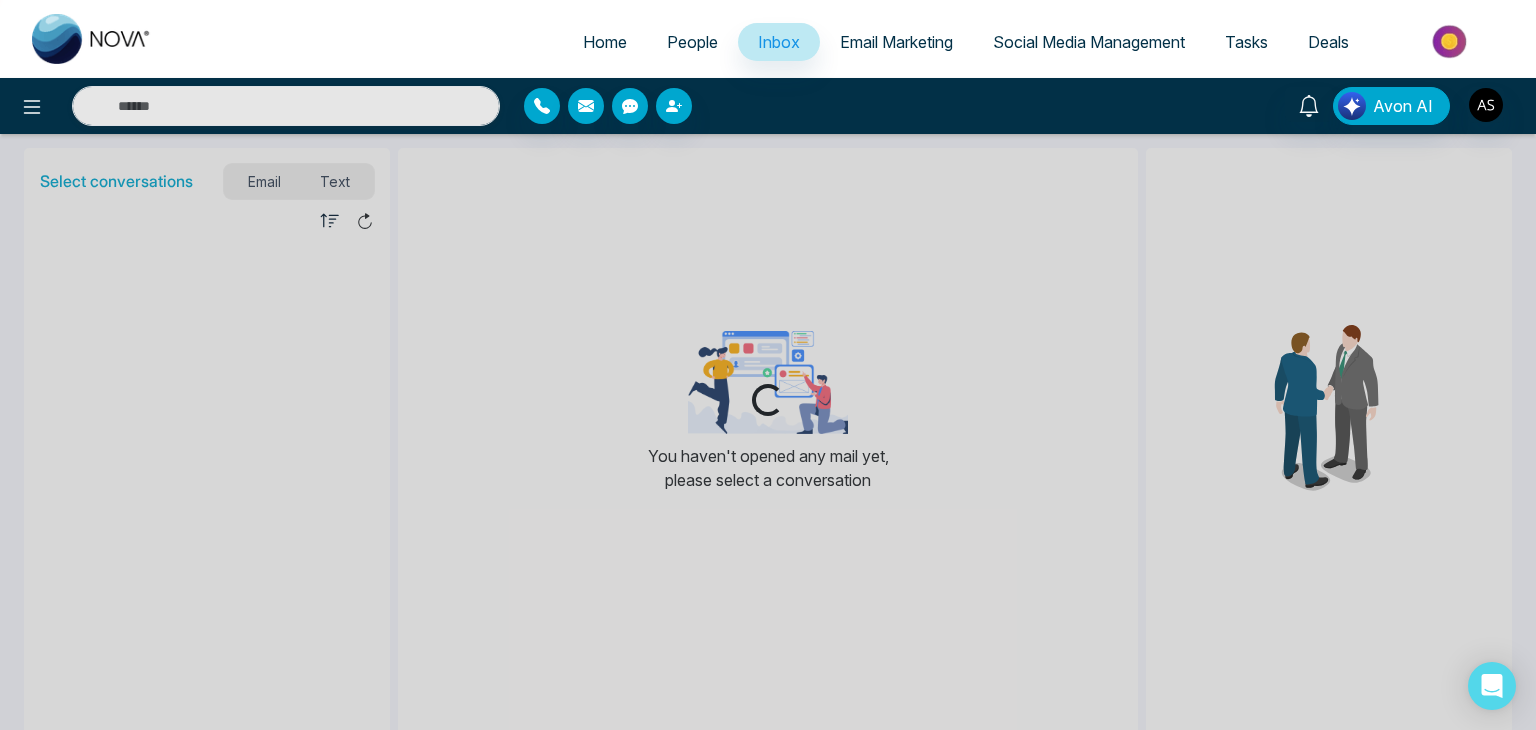 click on "Email Marketing" at bounding box center [896, 42] 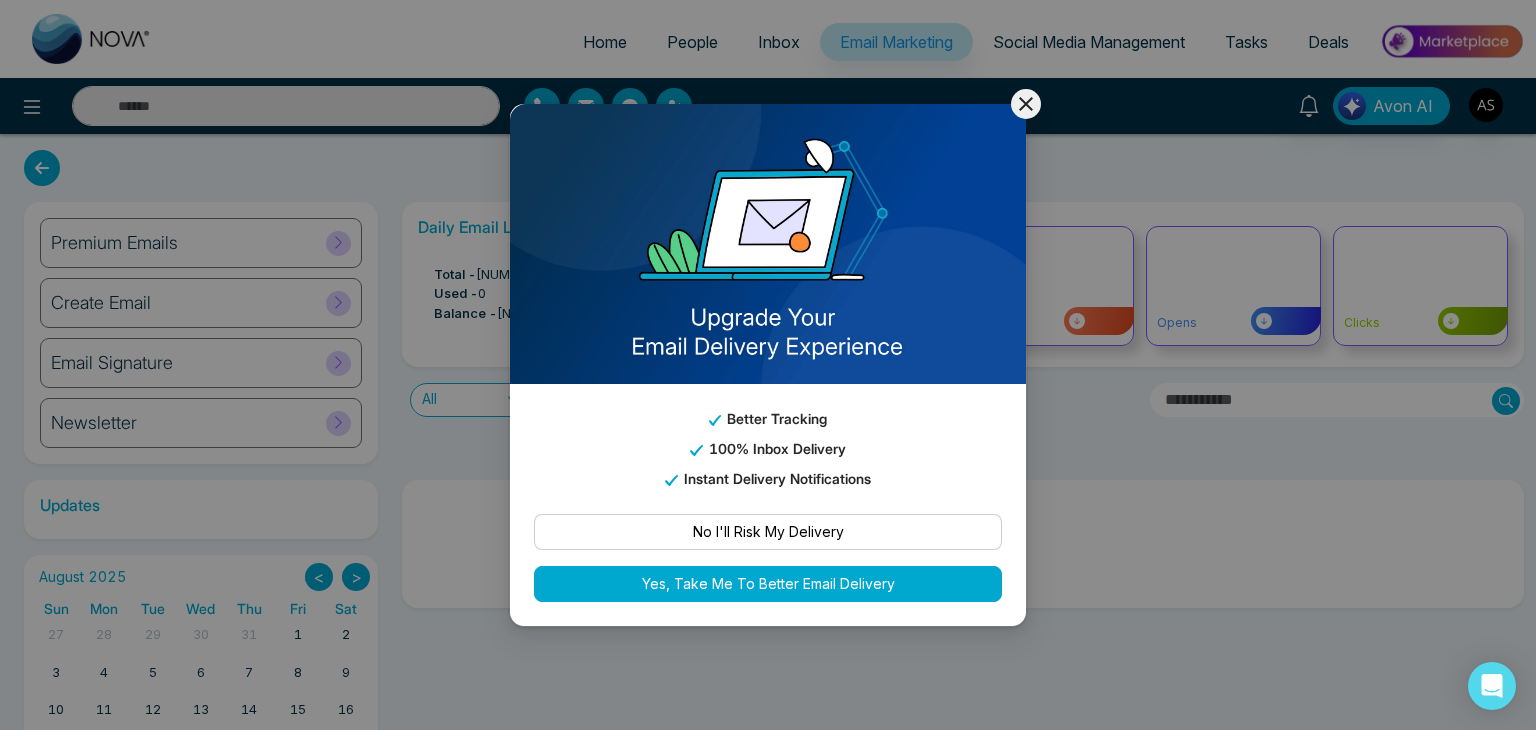 click 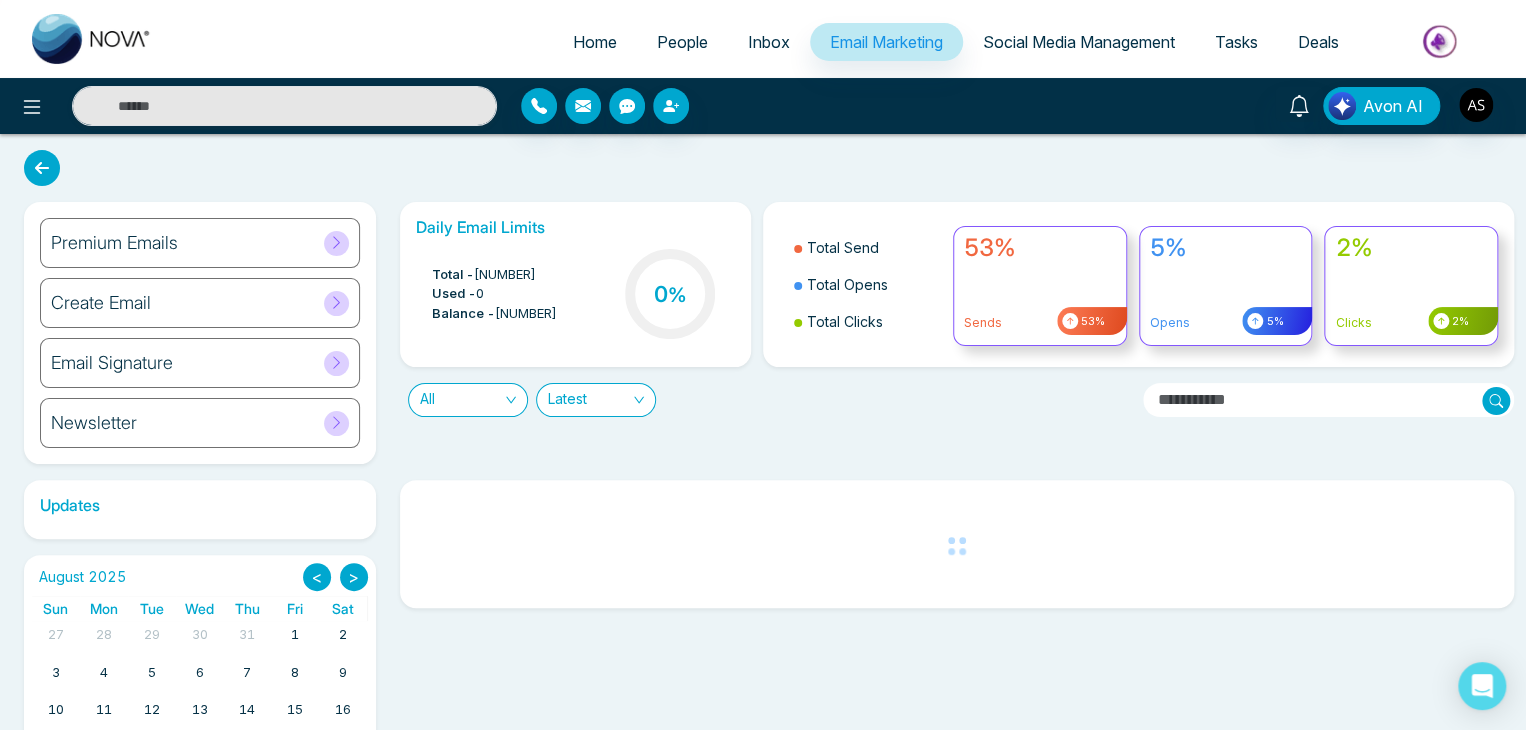 click on "Social Media Management" at bounding box center [1079, 42] 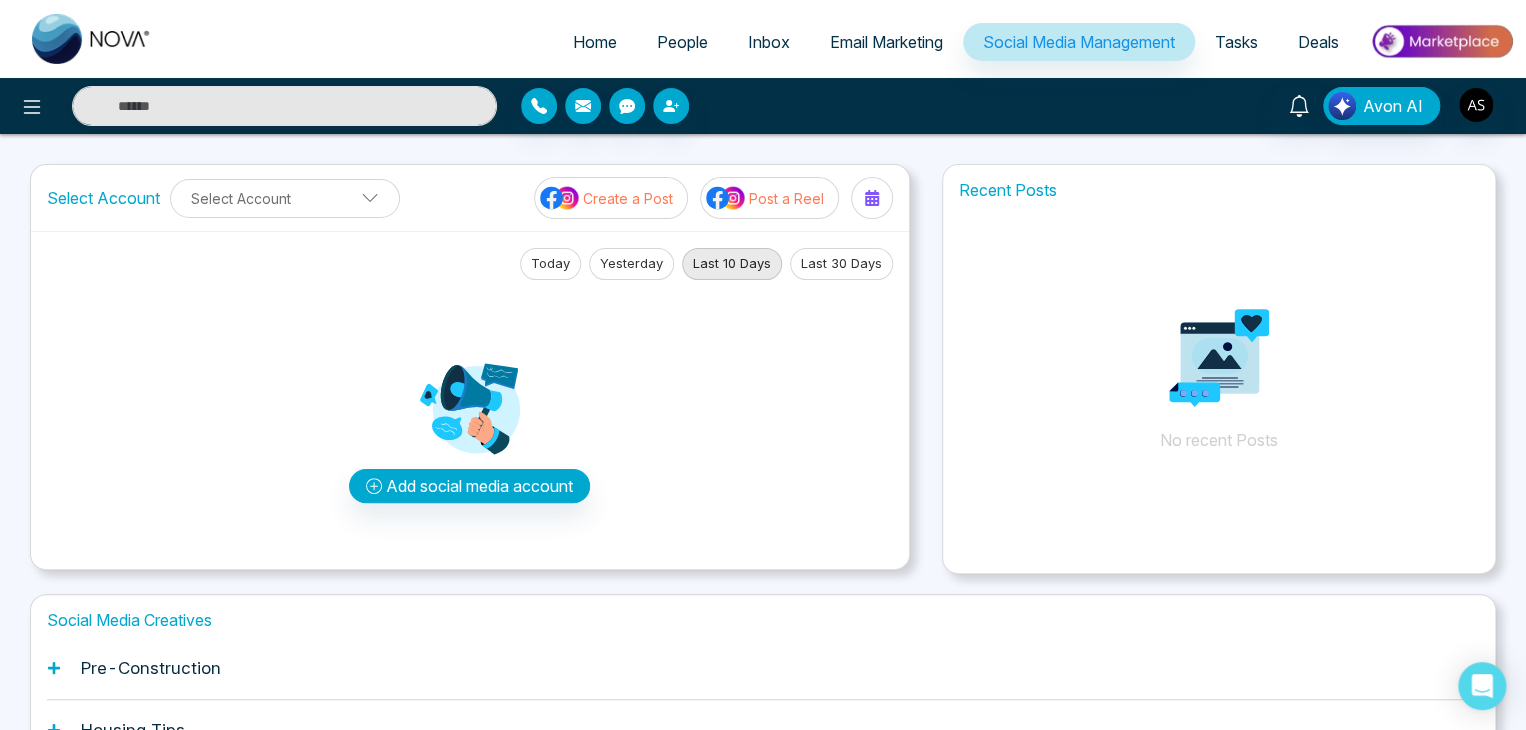 click on "Tasks" at bounding box center [1236, 42] 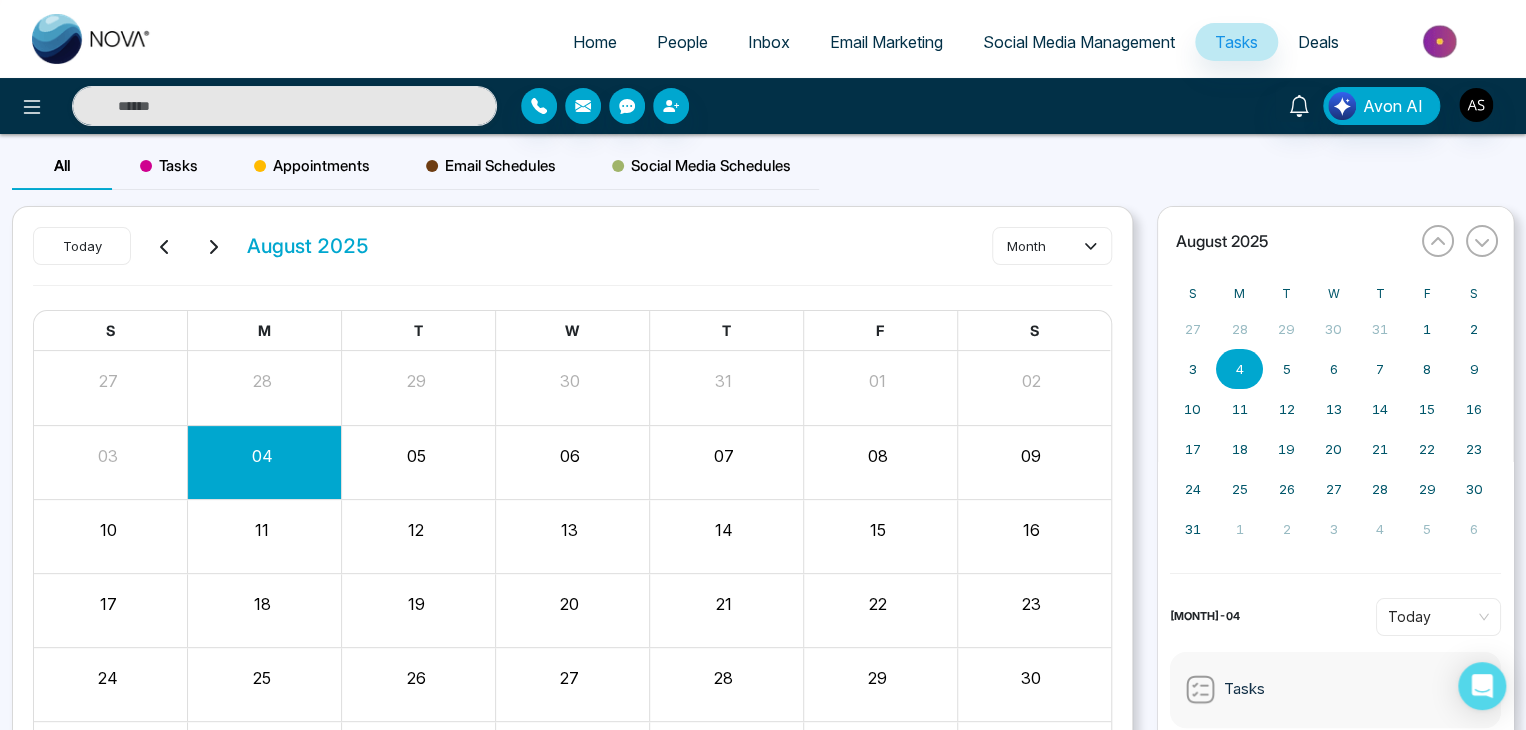 click on "Deals" at bounding box center [1318, 42] 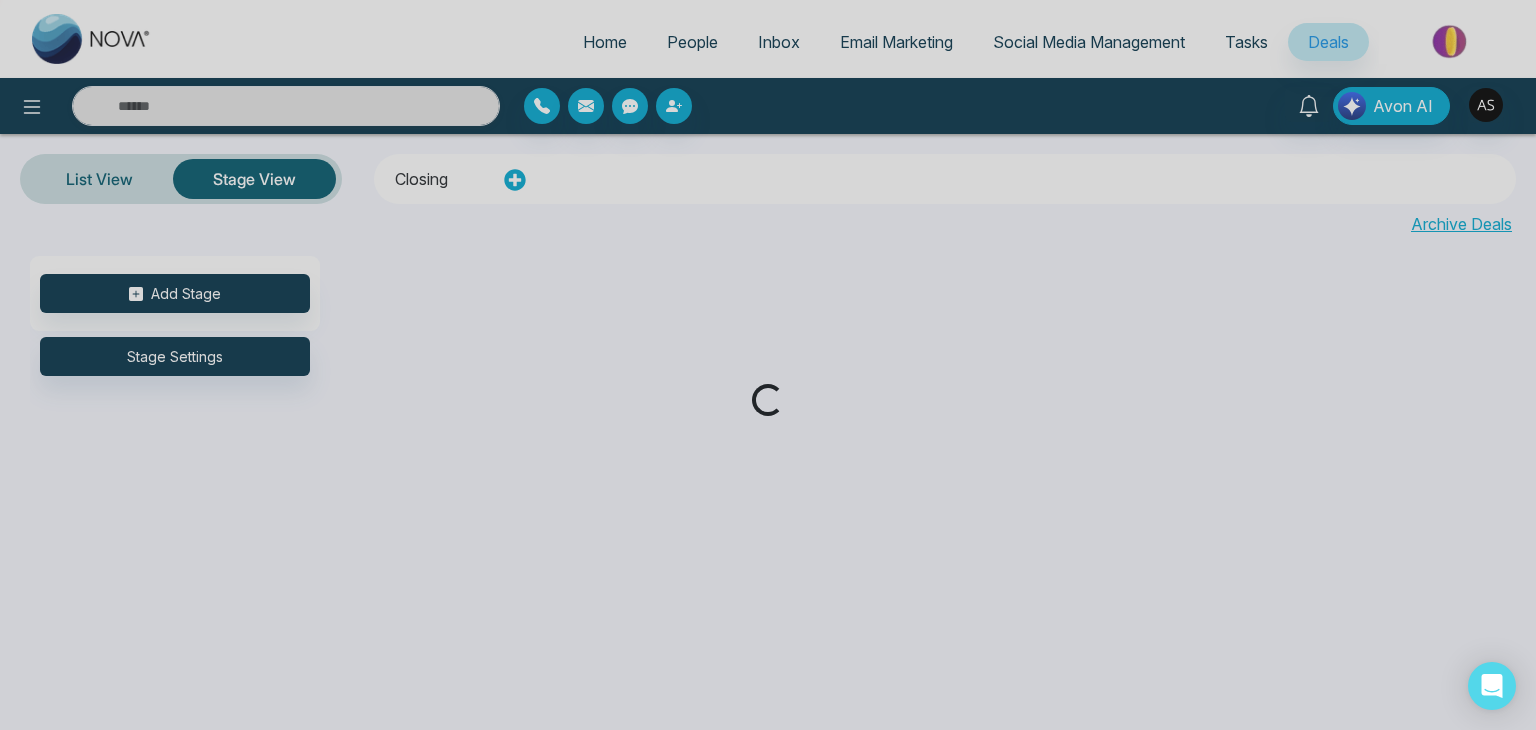 click on "Loading..." at bounding box center [768, 365] 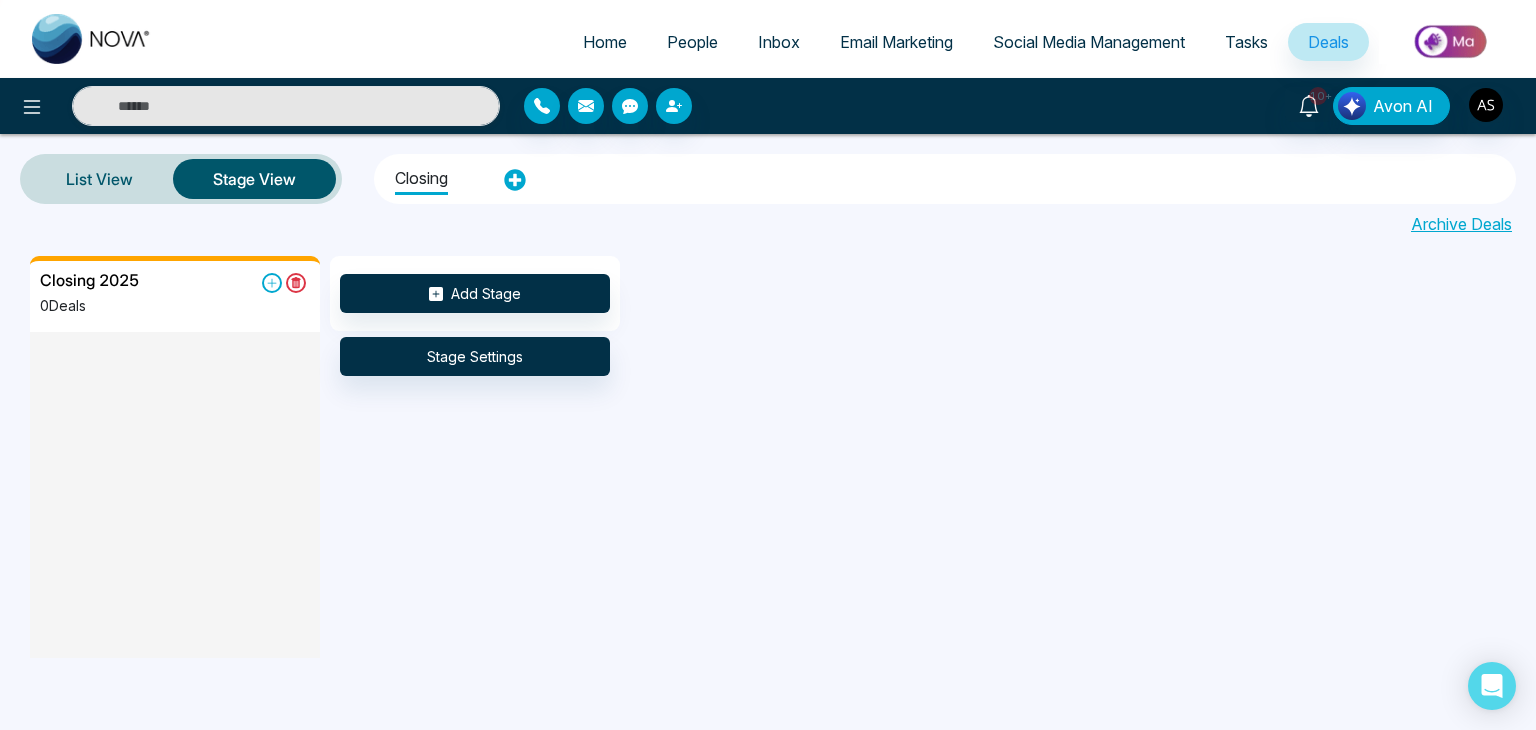 click on "Home" at bounding box center [605, 42] 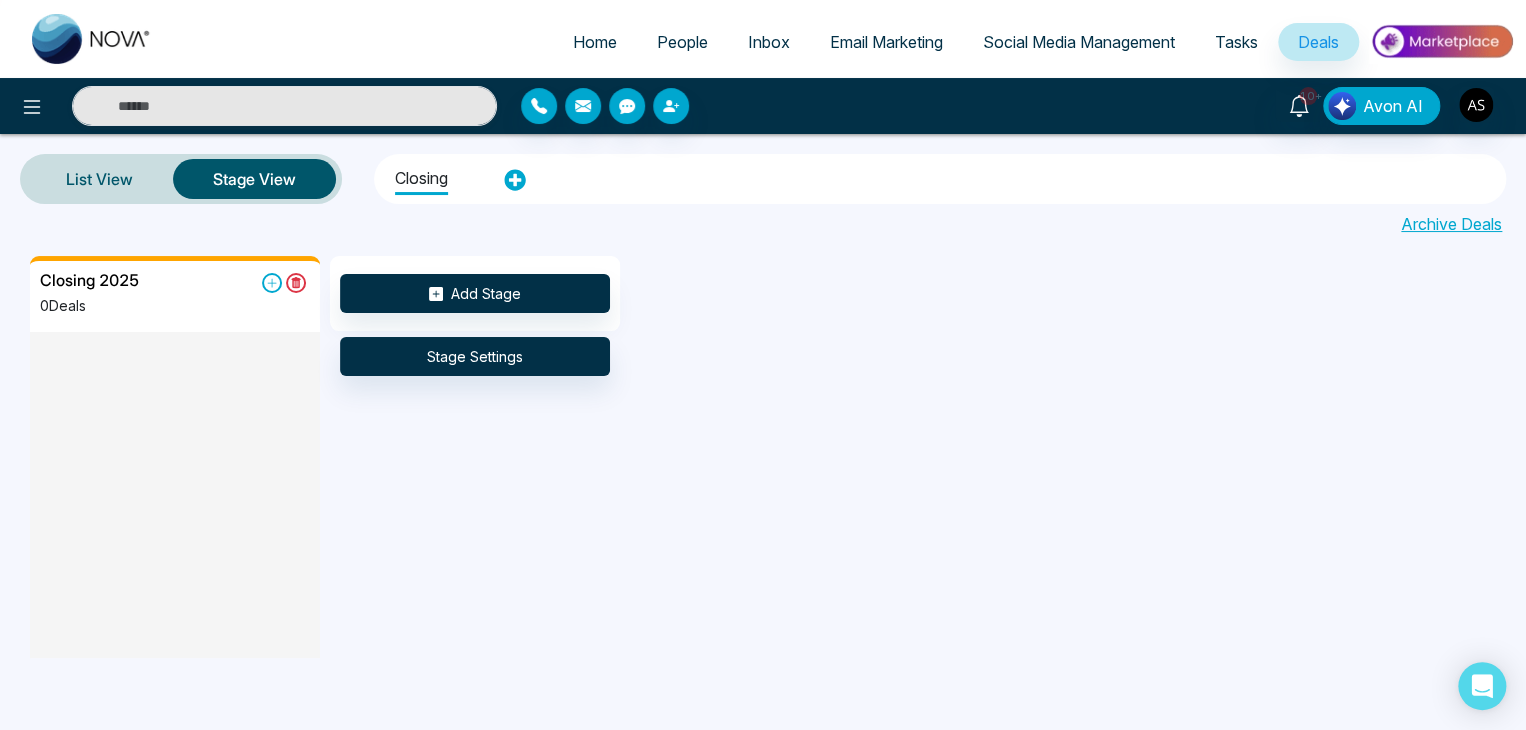 select on "*" 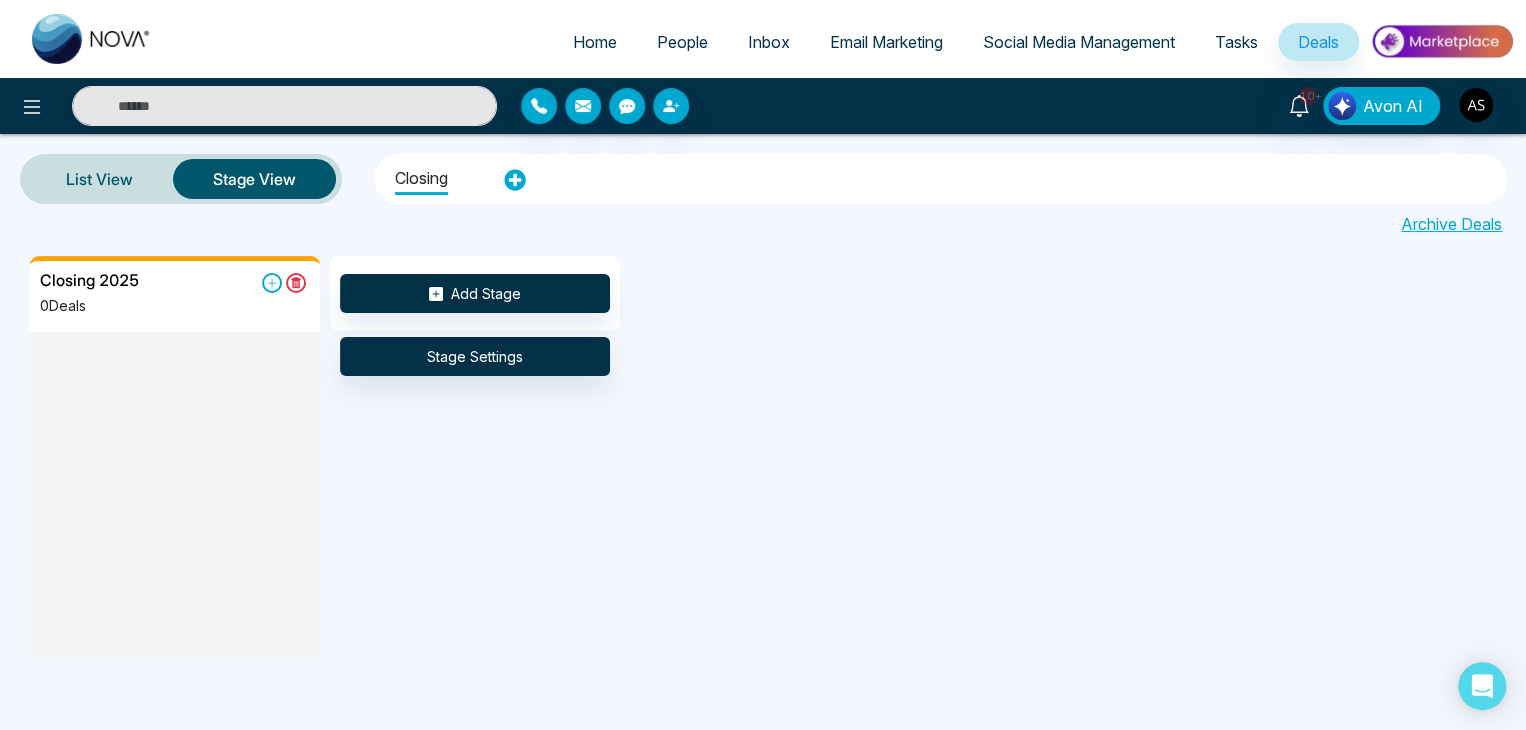 select on "*" 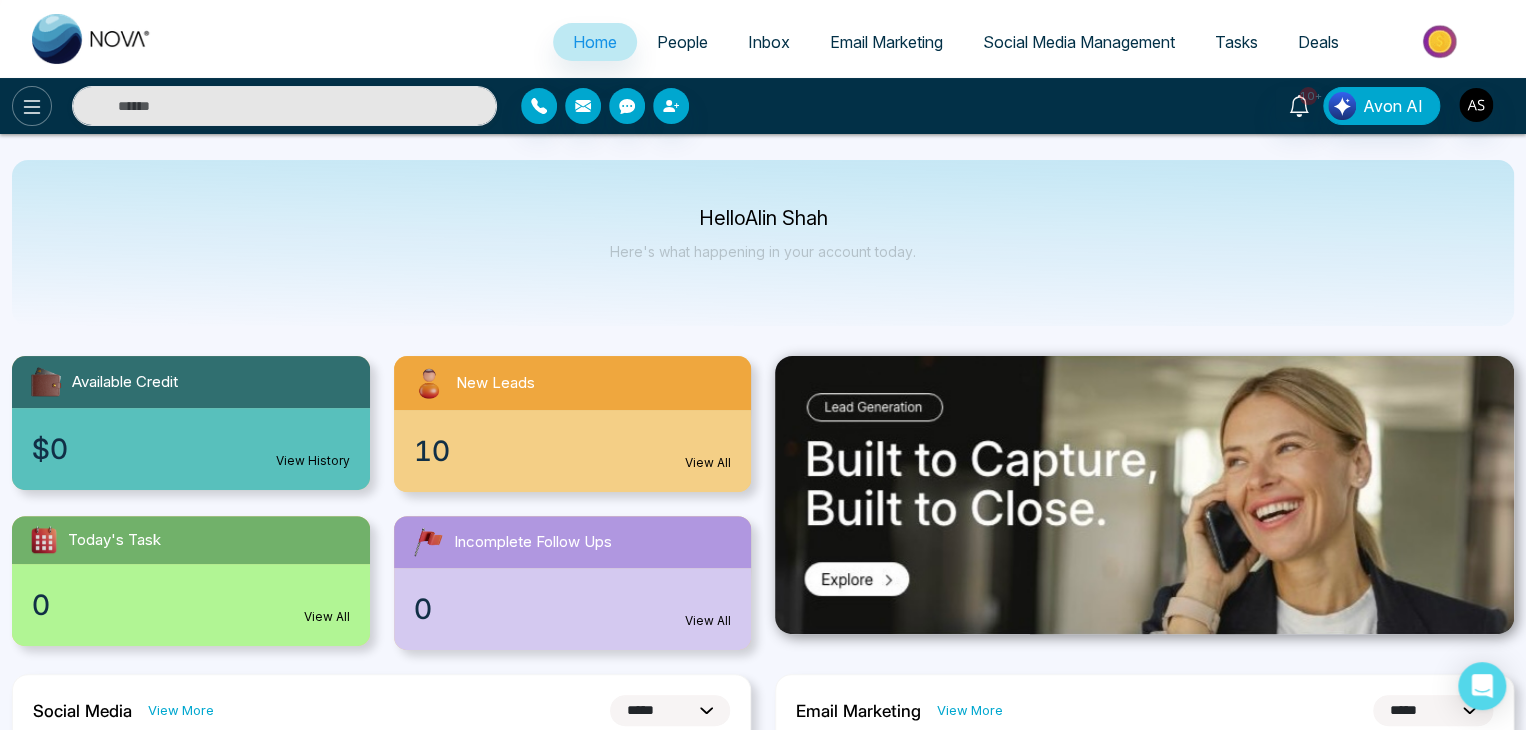 click 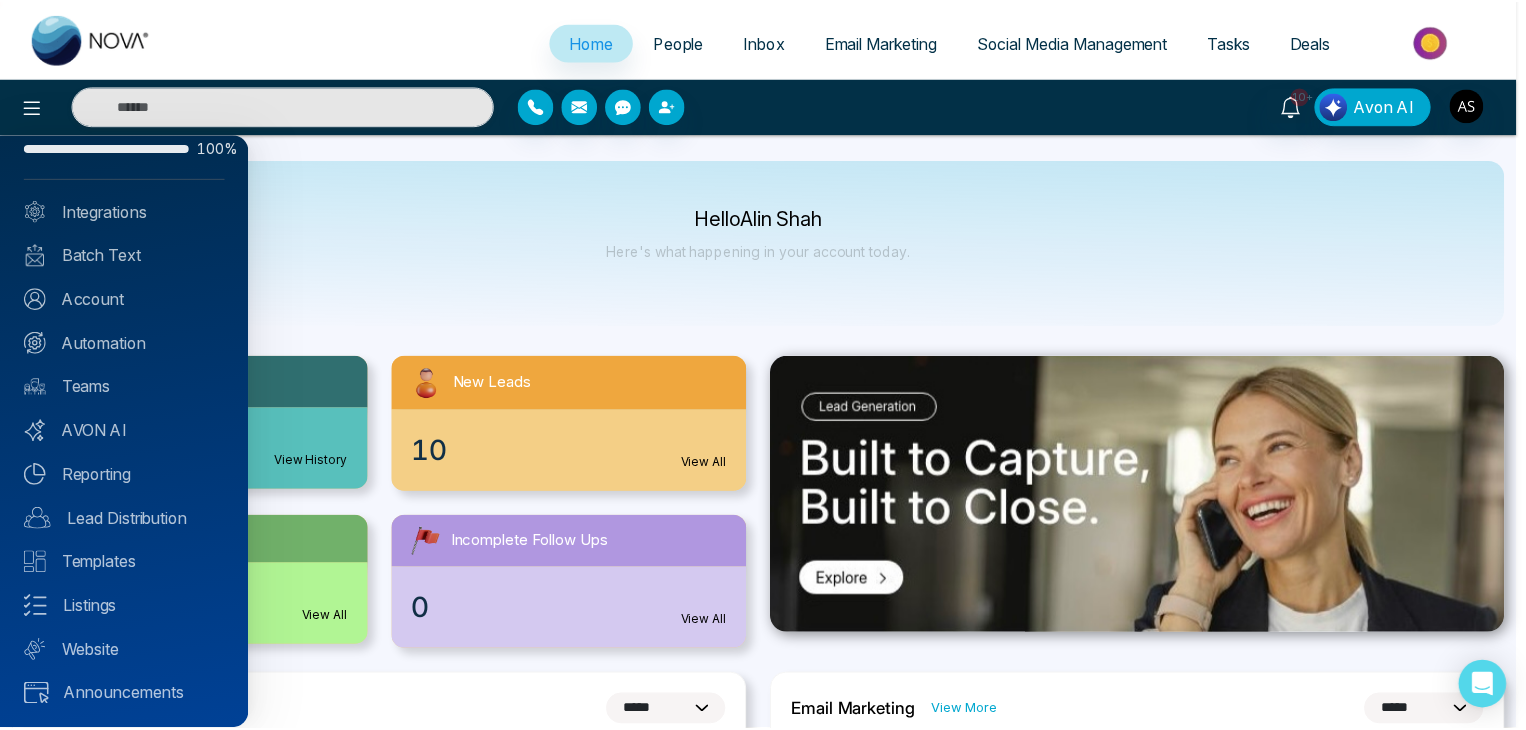scroll, scrollTop: 0, scrollLeft: 0, axis: both 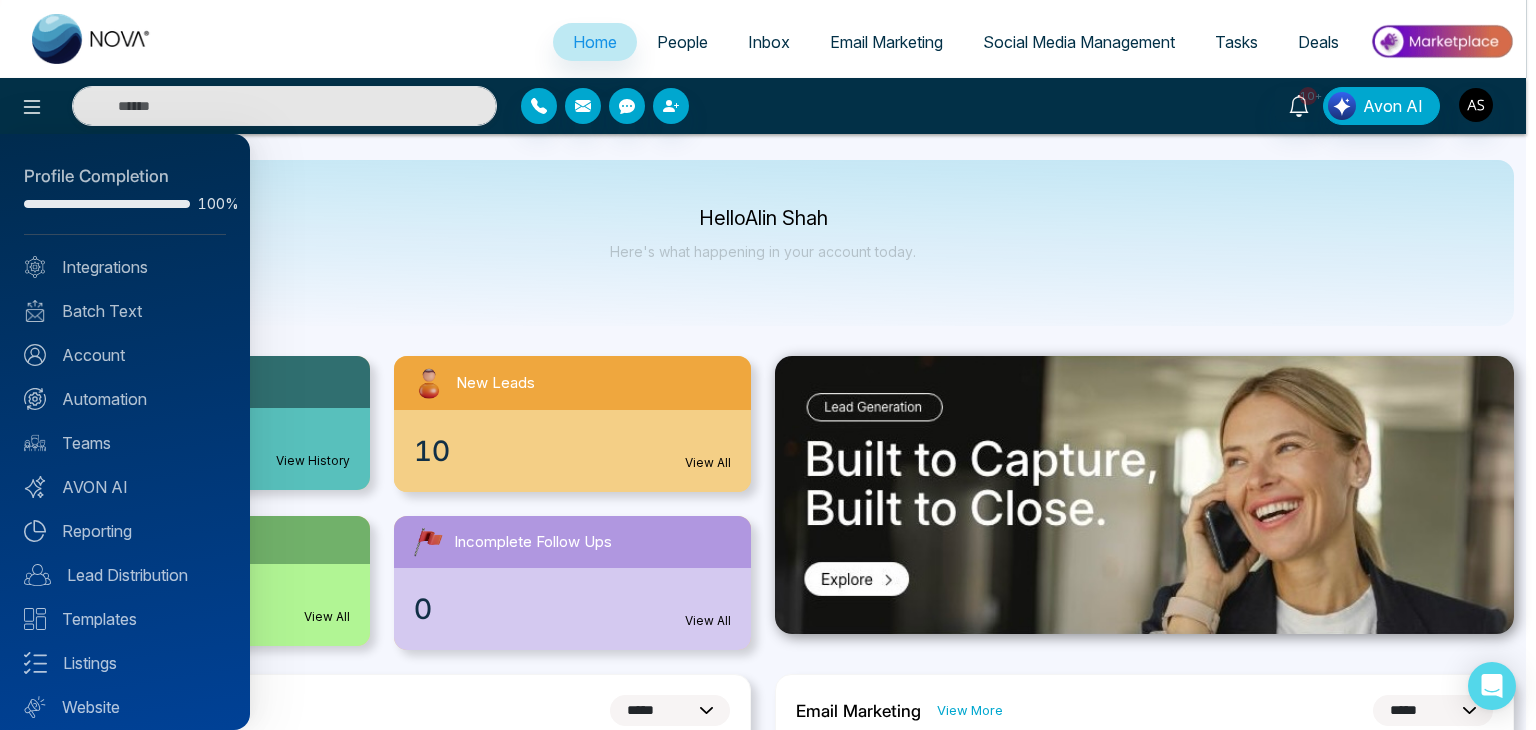 click at bounding box center [768, 365] 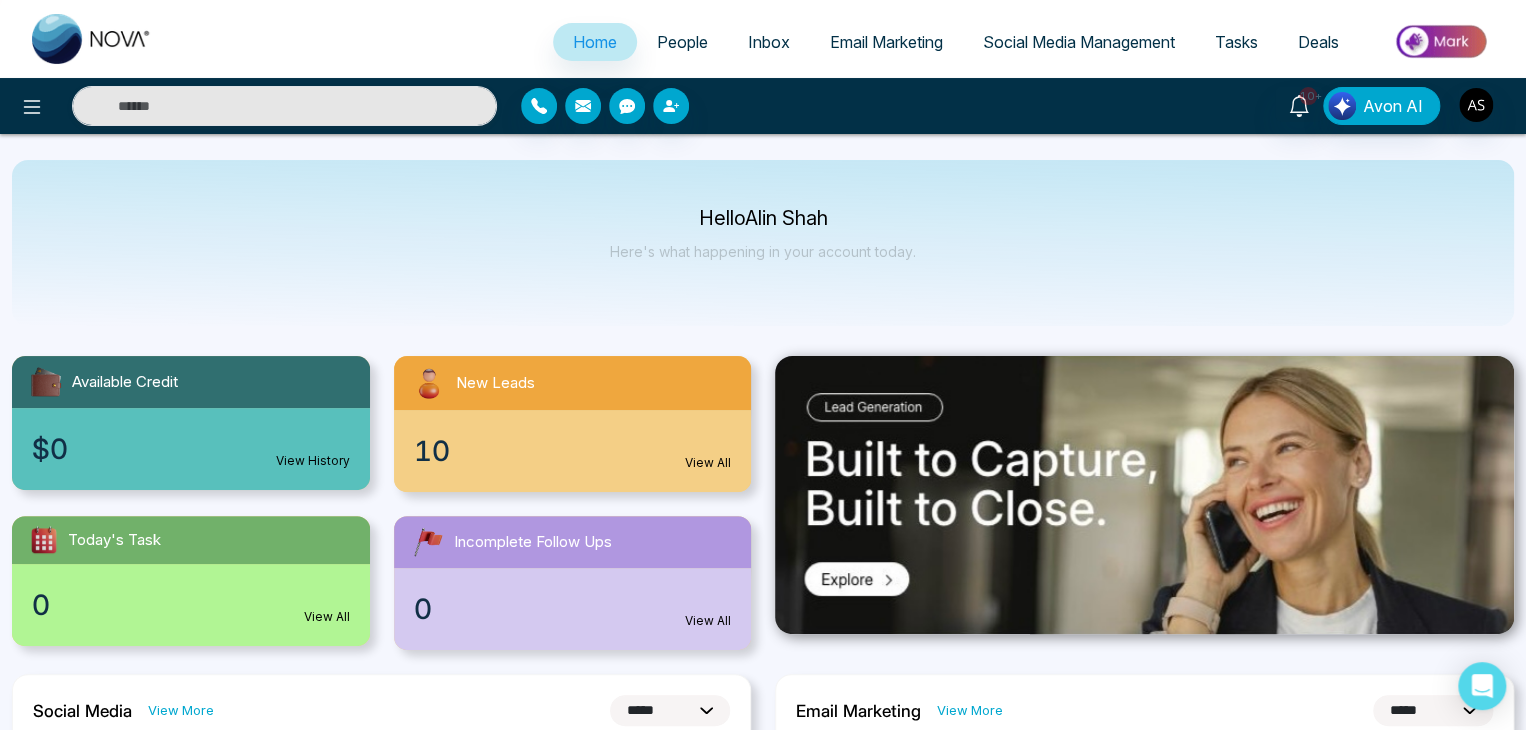 click on "People" at bounding box center [682, 42] 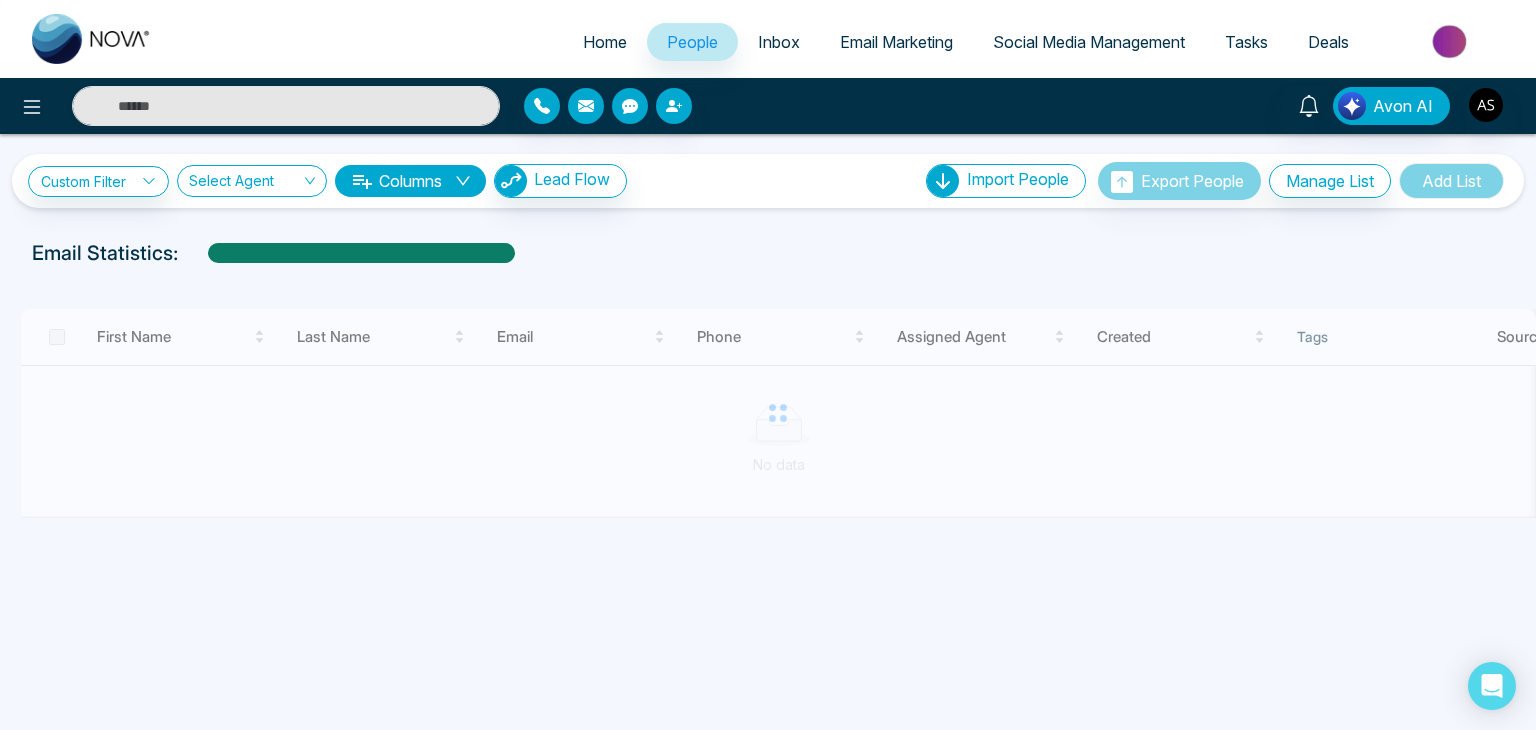 click on "Inbox" at bounding box center [779, 42] 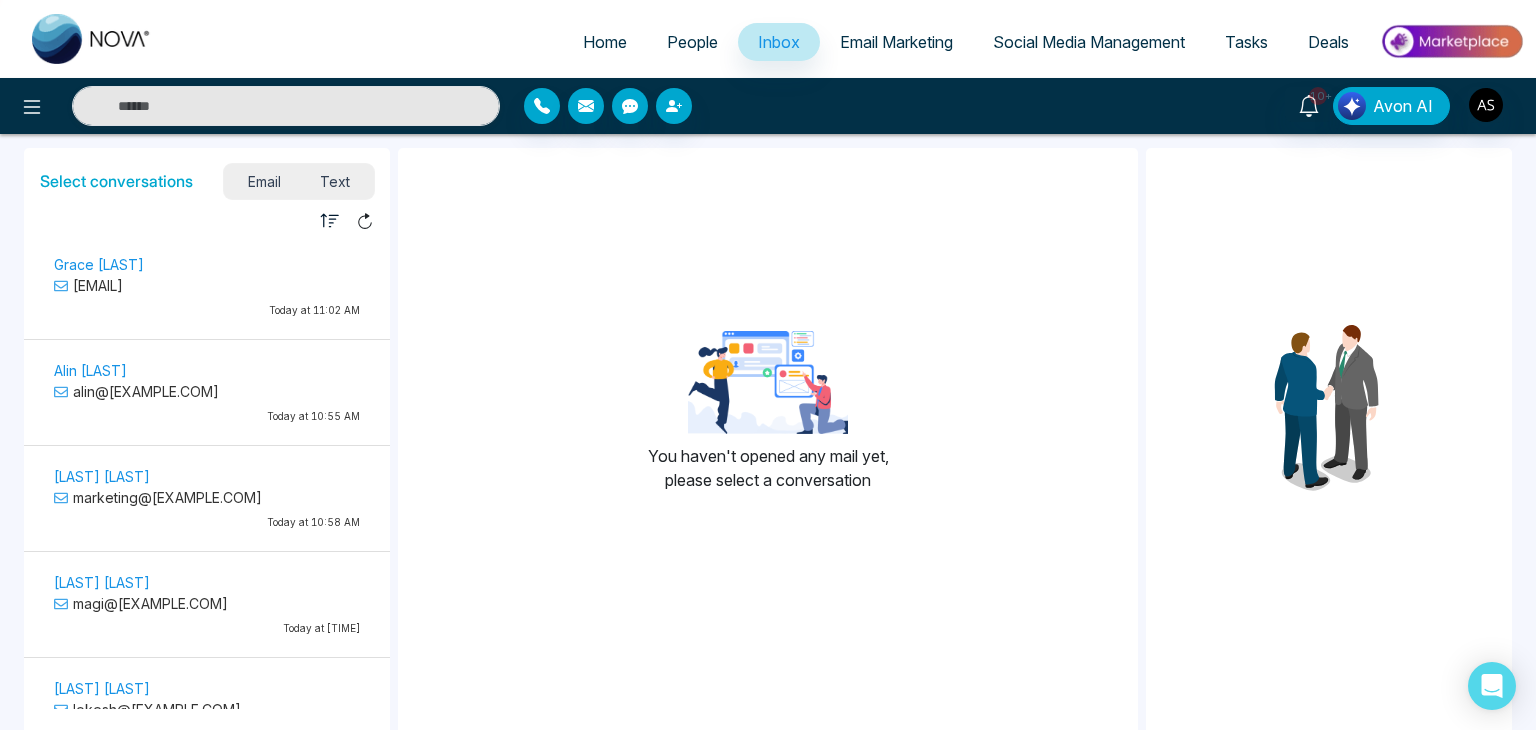 click on "Email Marketing" at bounding box center [896, 42] 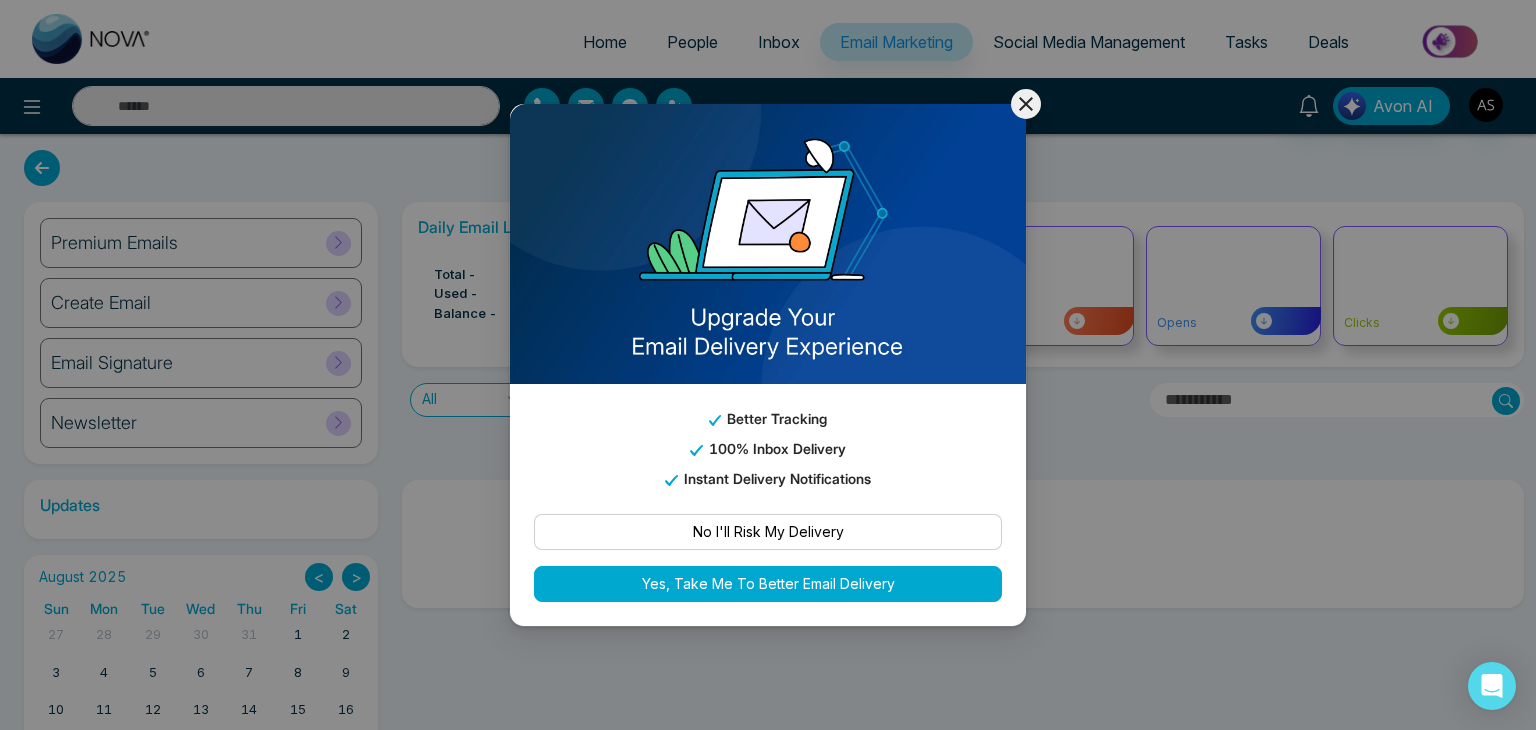 click 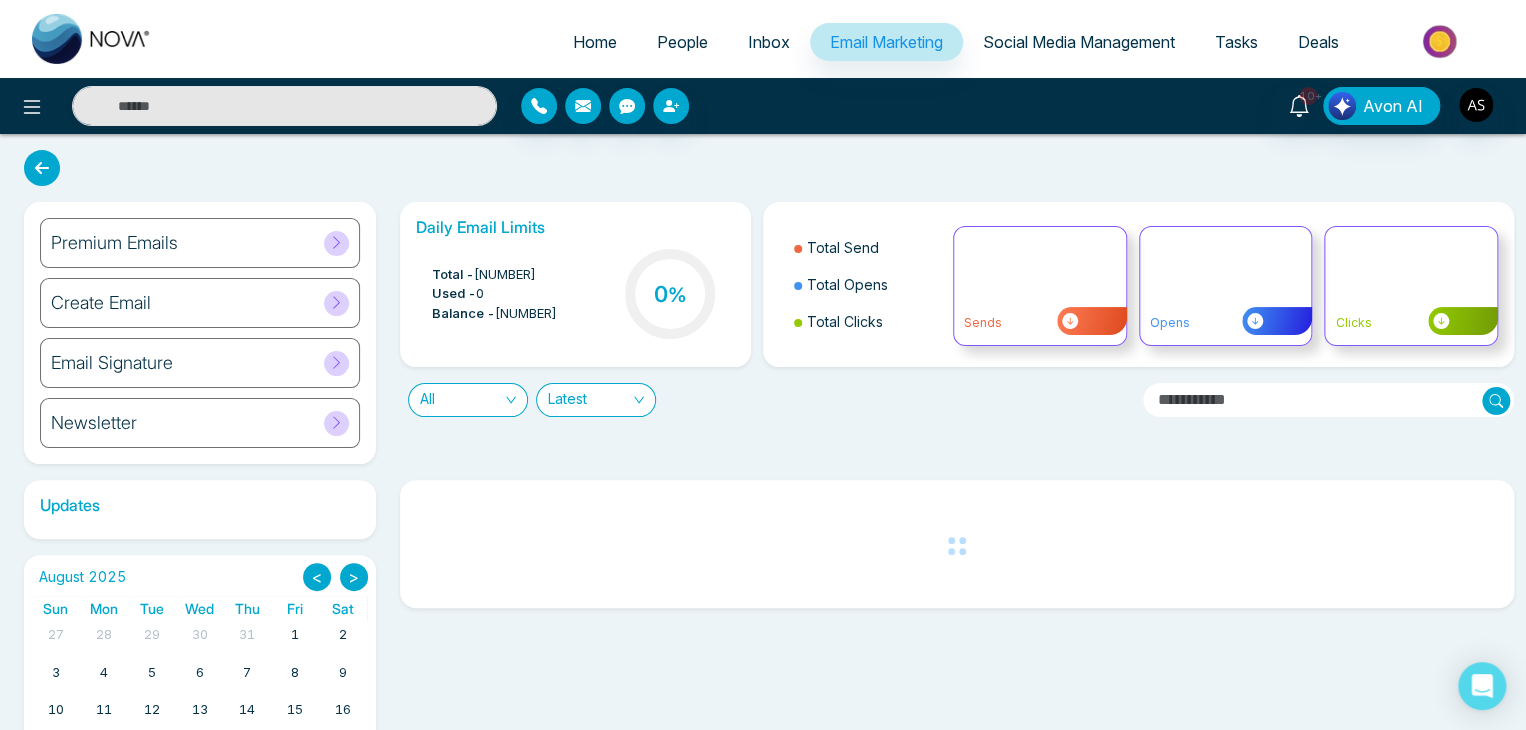 click on "Home" at bounding box center [595, 42] 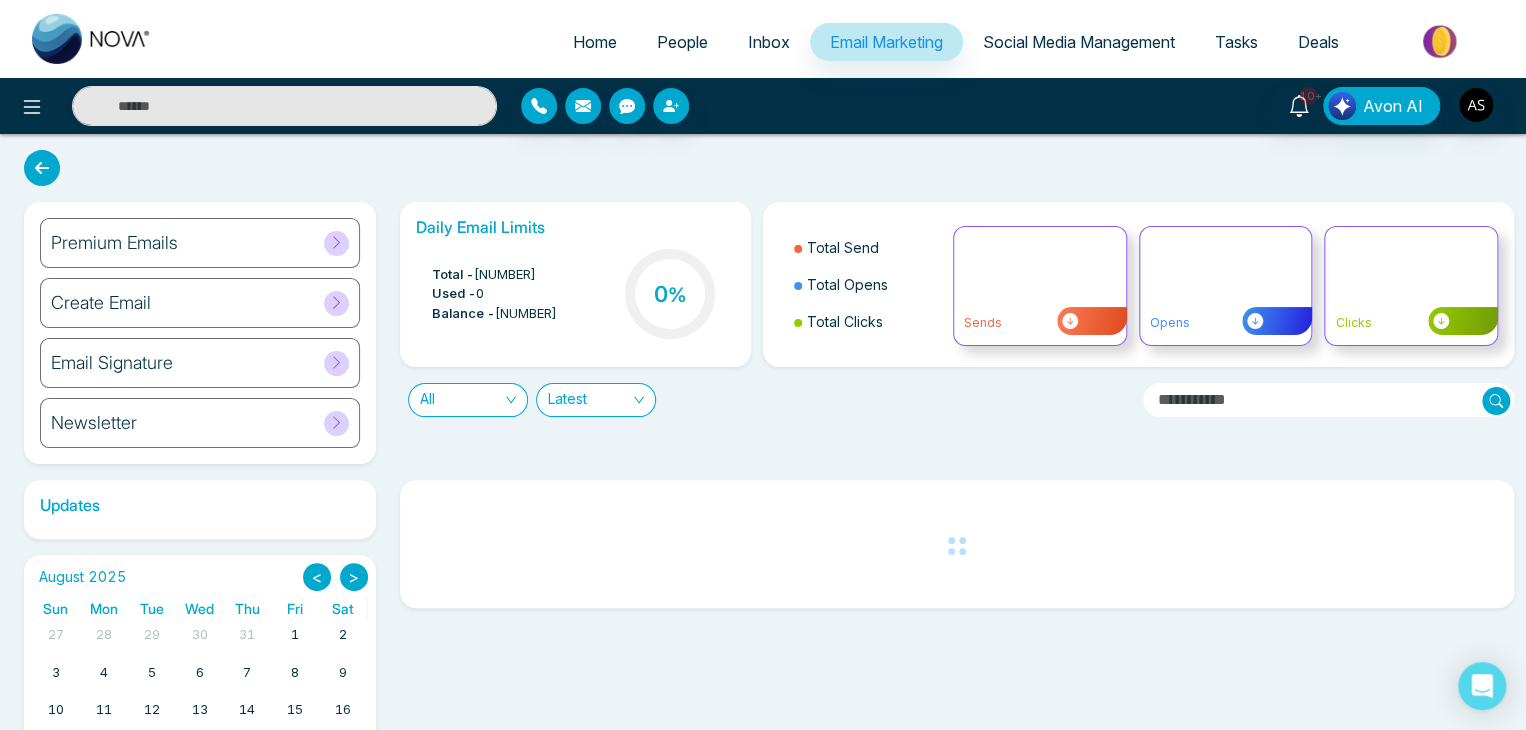 select on "*" 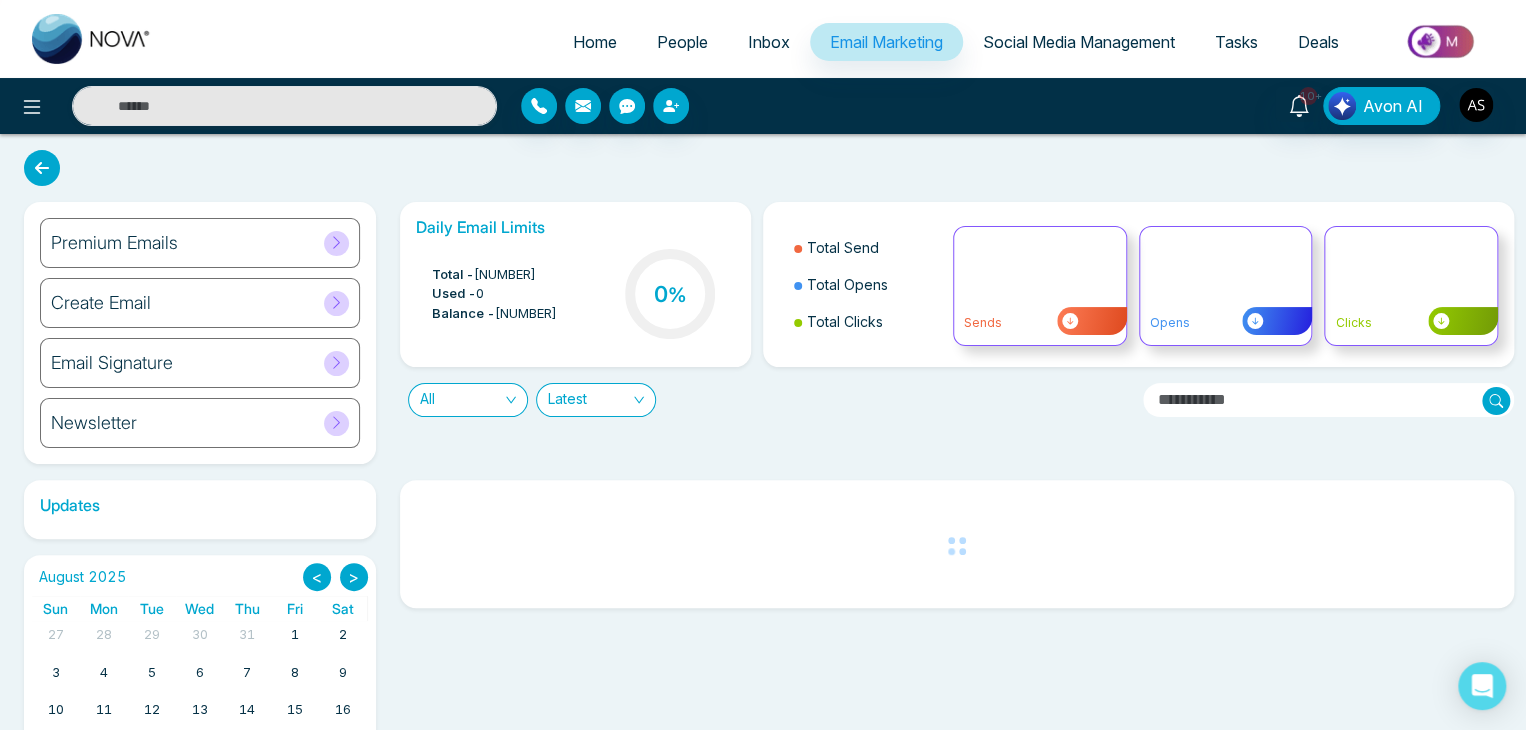 select on "*" 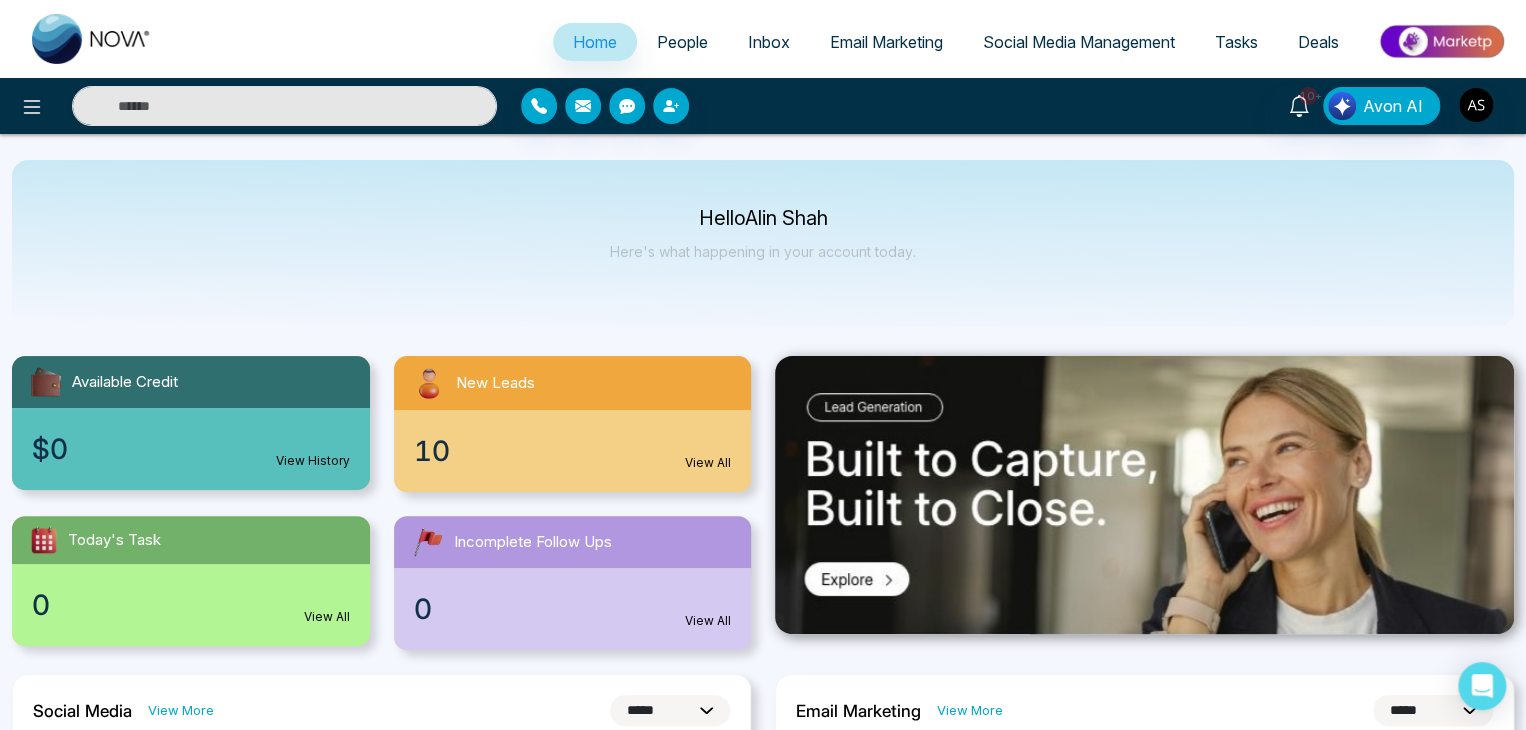 drag, startPoint x: 842, startPoint y: 0, endPoint x: 1164, endPoint y: 237, distance: 399.8162 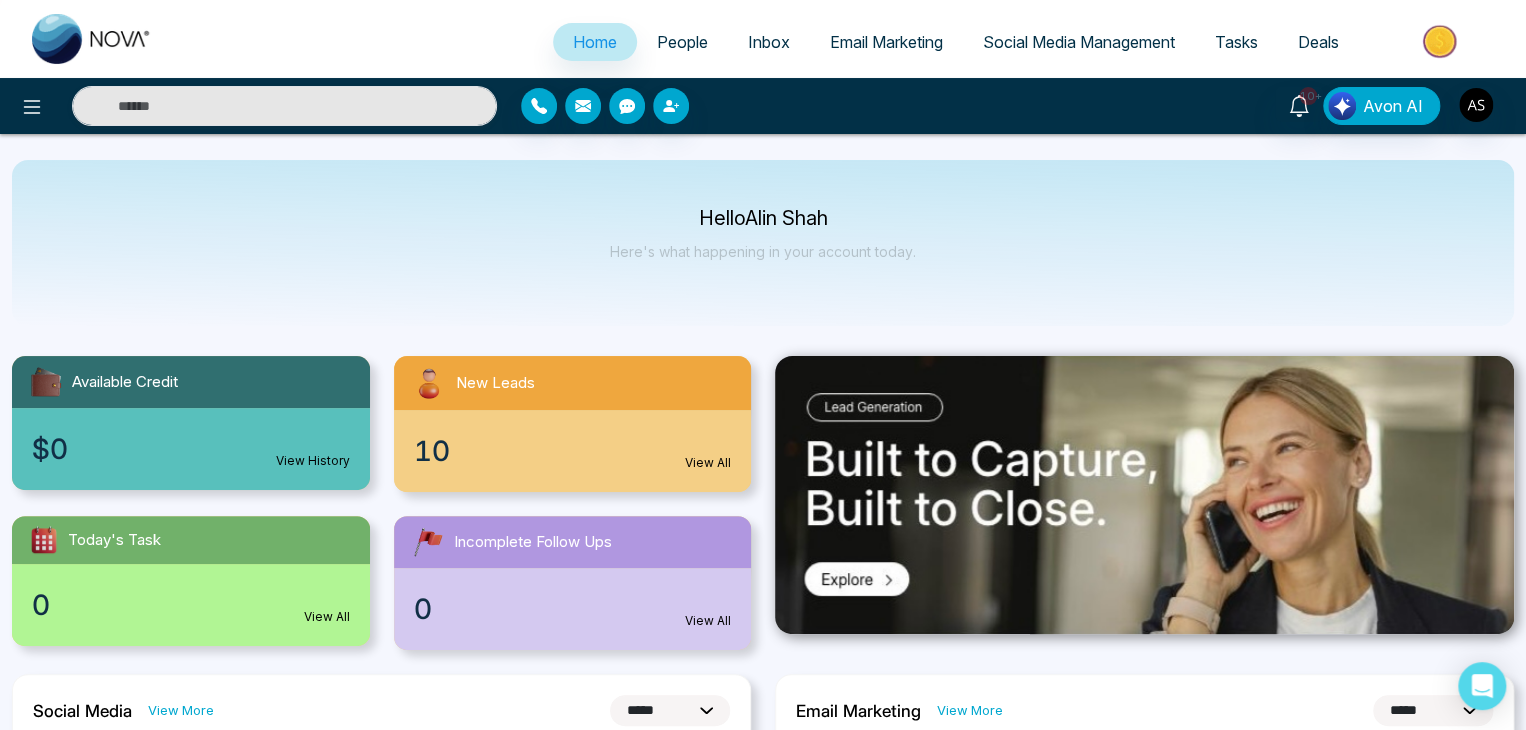 click on "Hello Alin [LAST] Here's what happening in your account today." at bounding box center (763, 243) 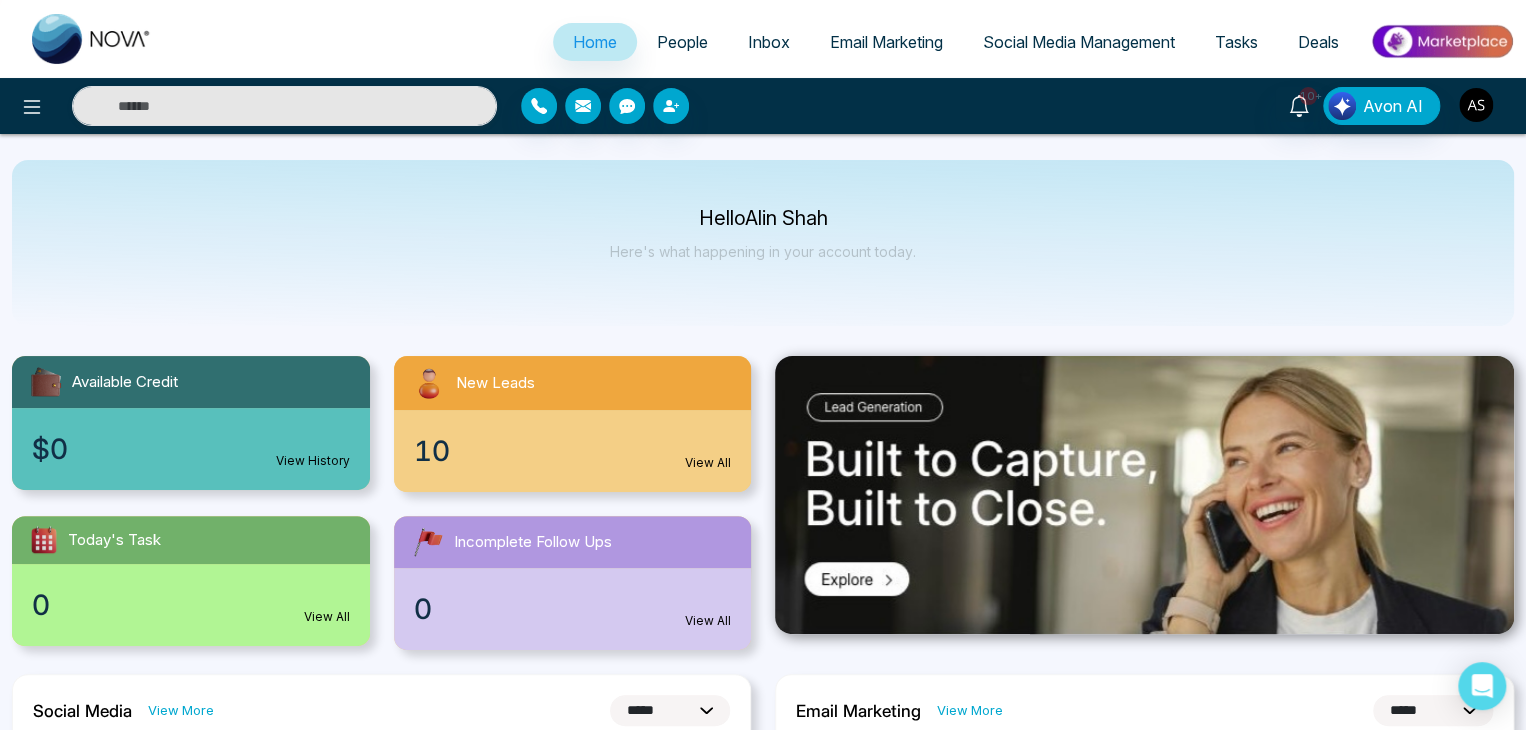 click at bounding box center (1476, 105) 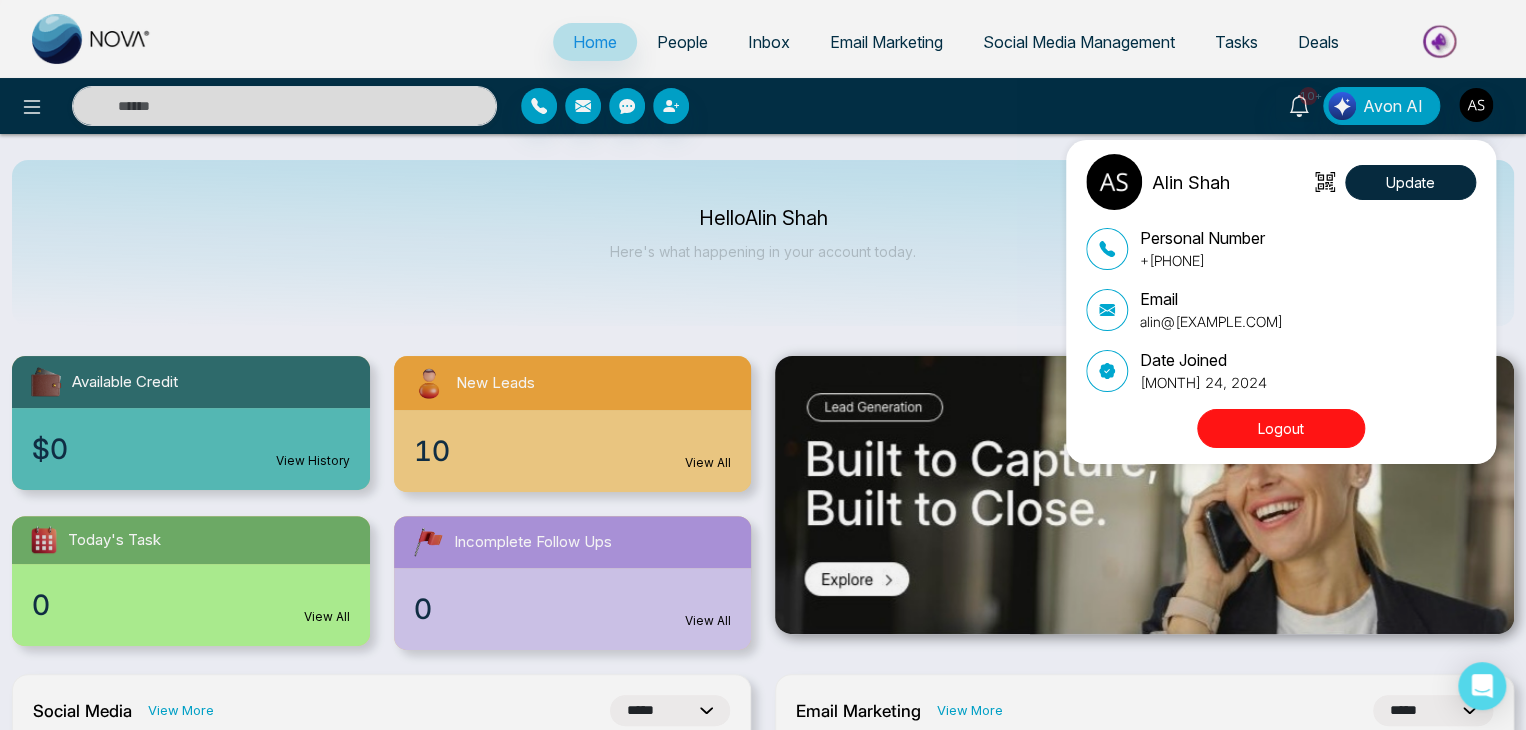 click on "Logout" at bounding box center (1281, 428) 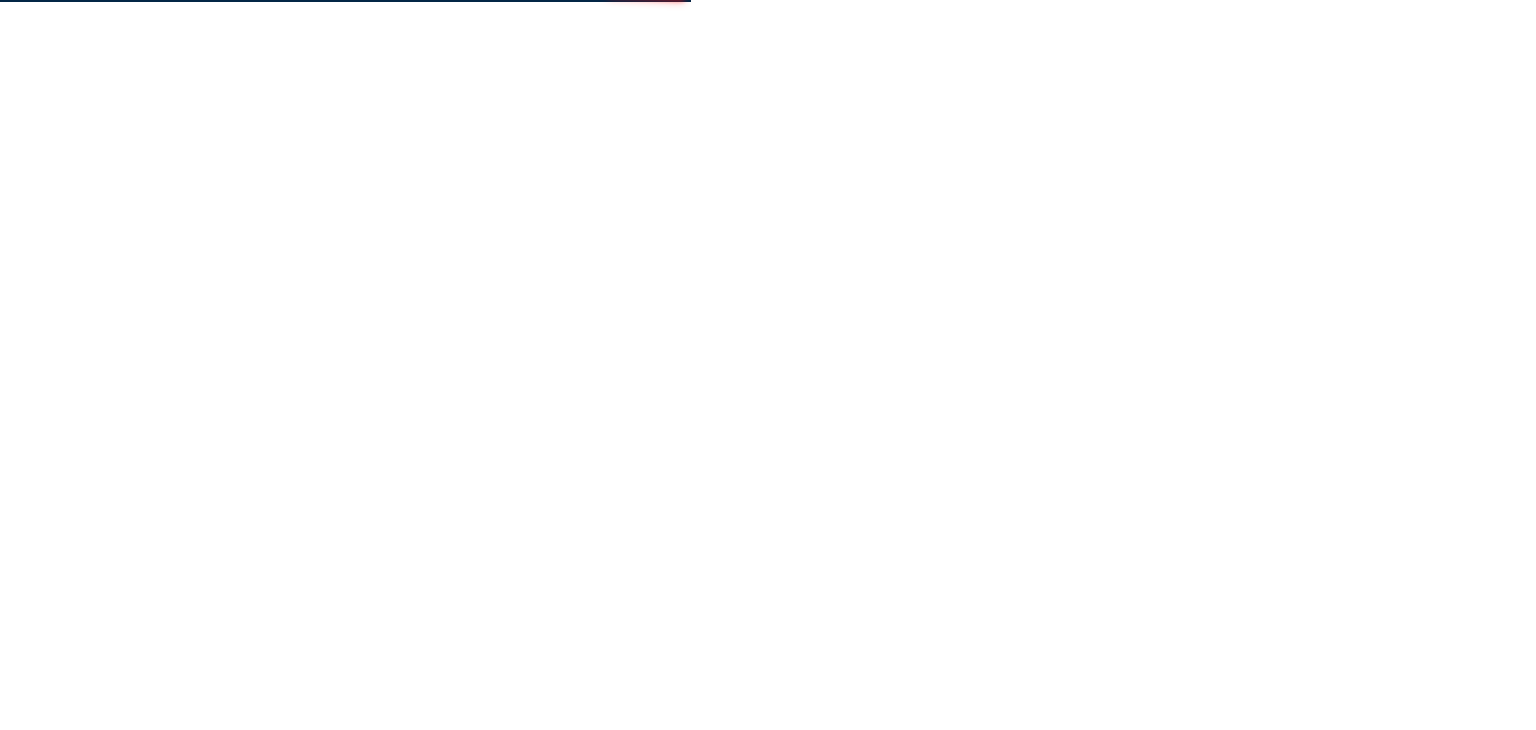 scroll, scrollTop: 0, scrollLeft: 0, axis: both 